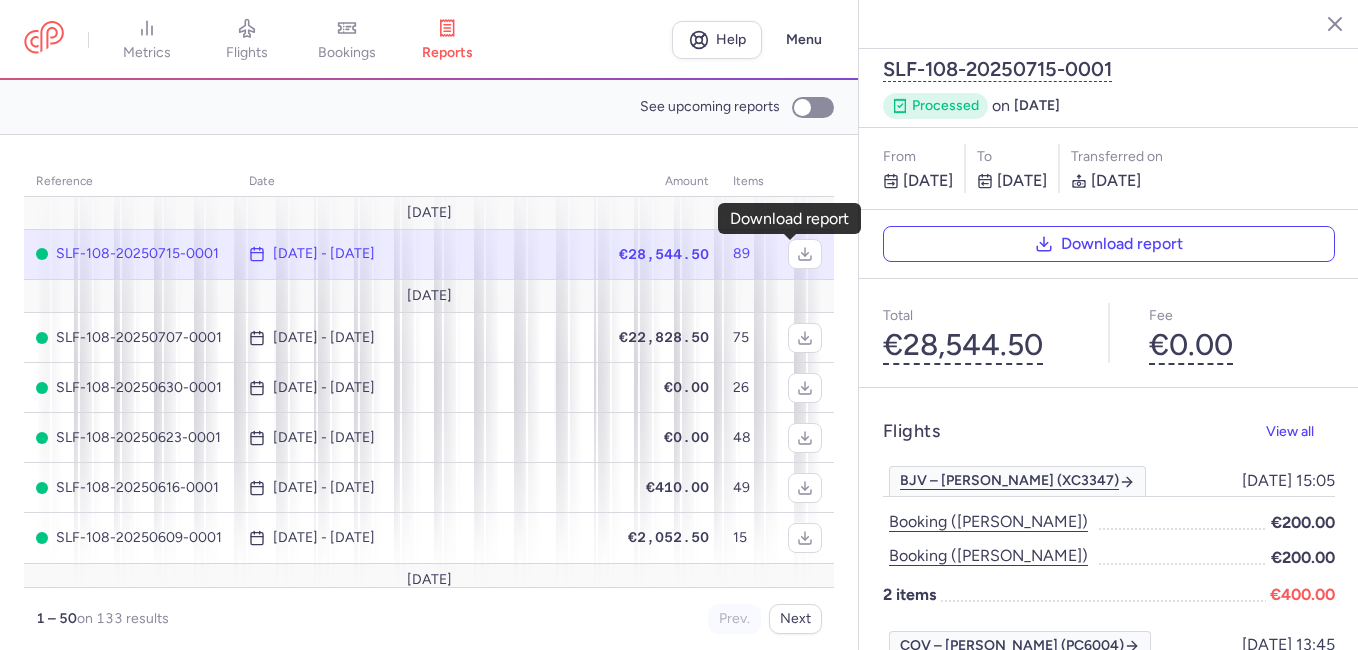 scroll, scrollTop: 0, scrollLeft: 0, axis: both 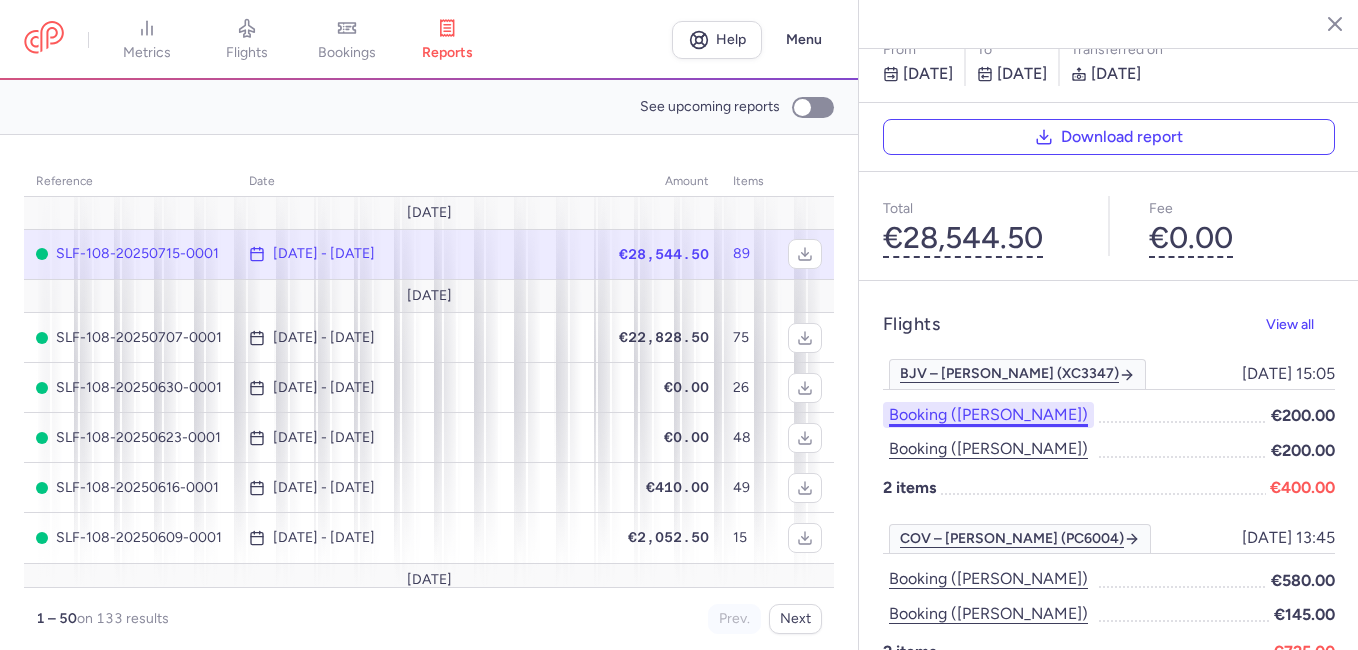 click on "Booking (wafica hatab)" at bounding box center (988, 415) 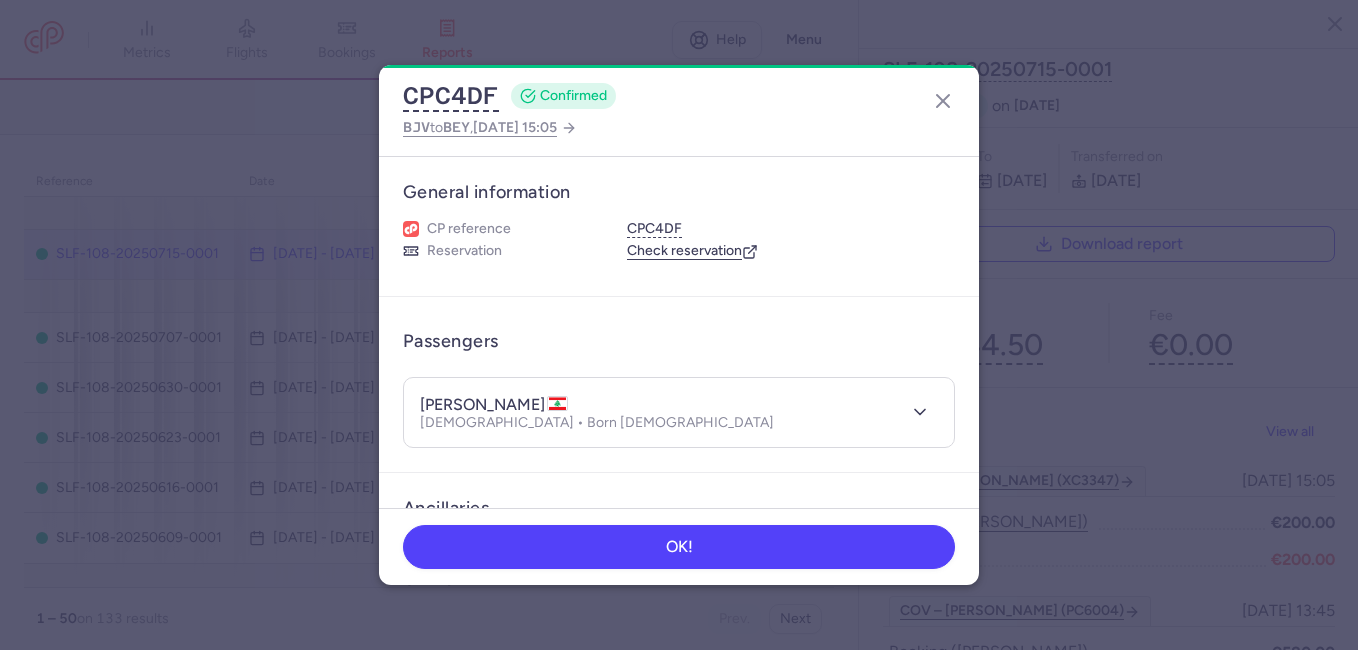 scroll, scrollTop: 0, scrollLeft: 0, axis: both 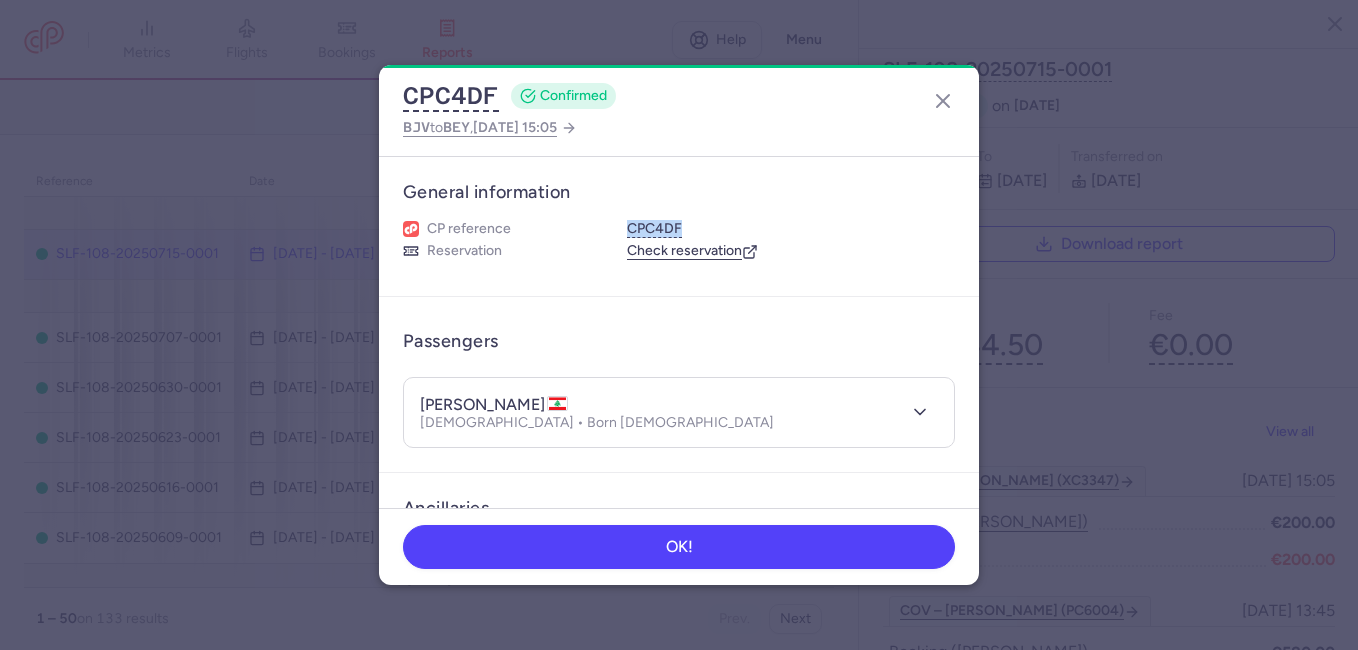 drag, startPoint x: 681, startPoint y: 227, endPoint x: 620, endPoint y: 225, distance: 61.03278 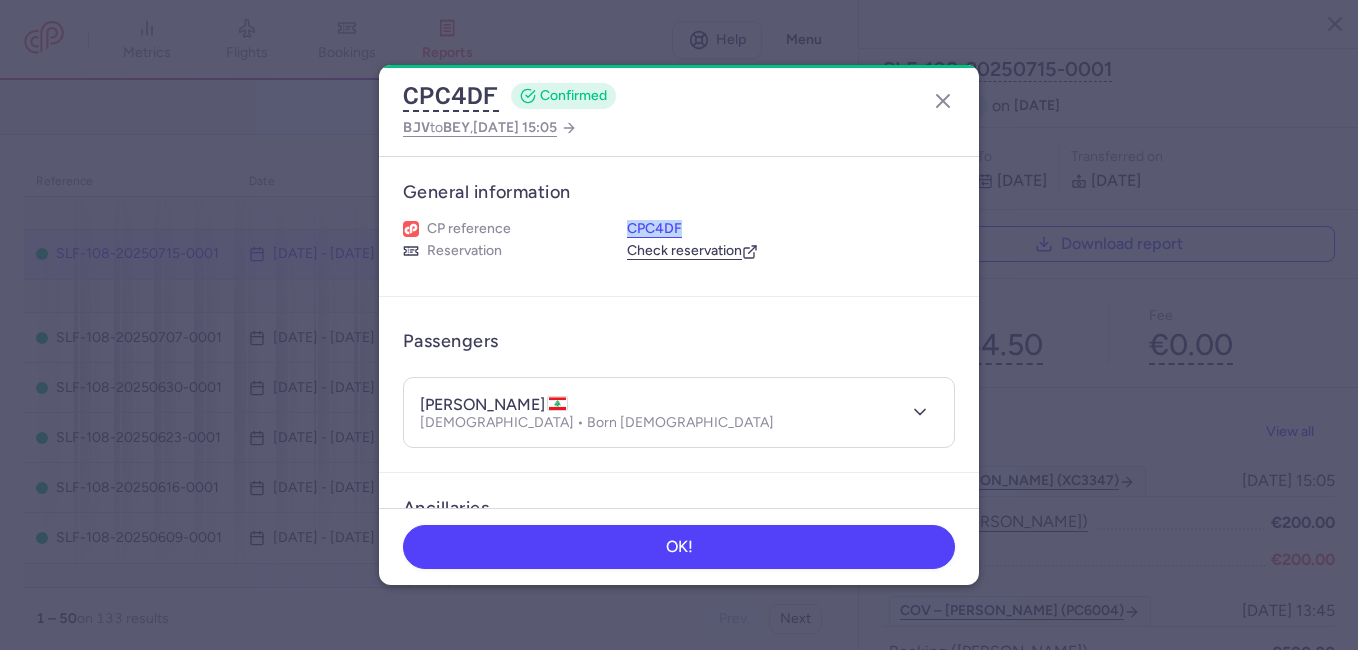 drag, startPoint x: 620, startPoint y: 225, endPoint x: 644, endPoint y: 226, distance: 24.020824 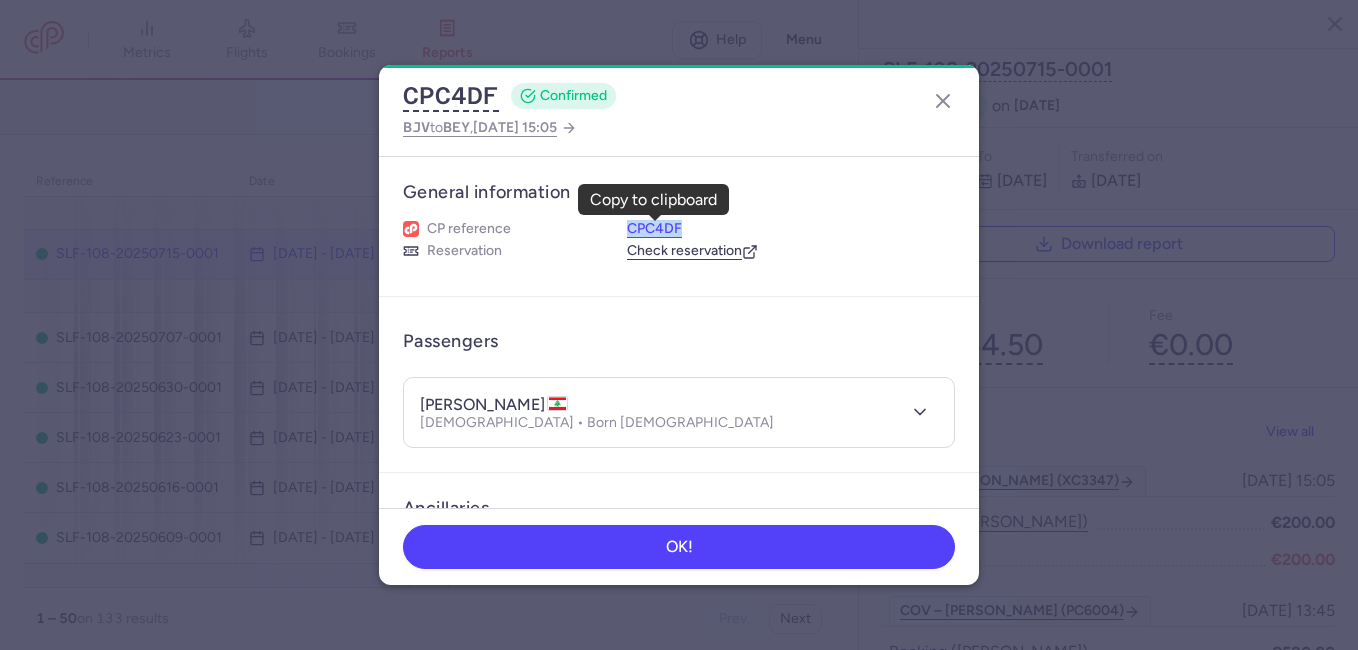 copy on "CPC4DF" 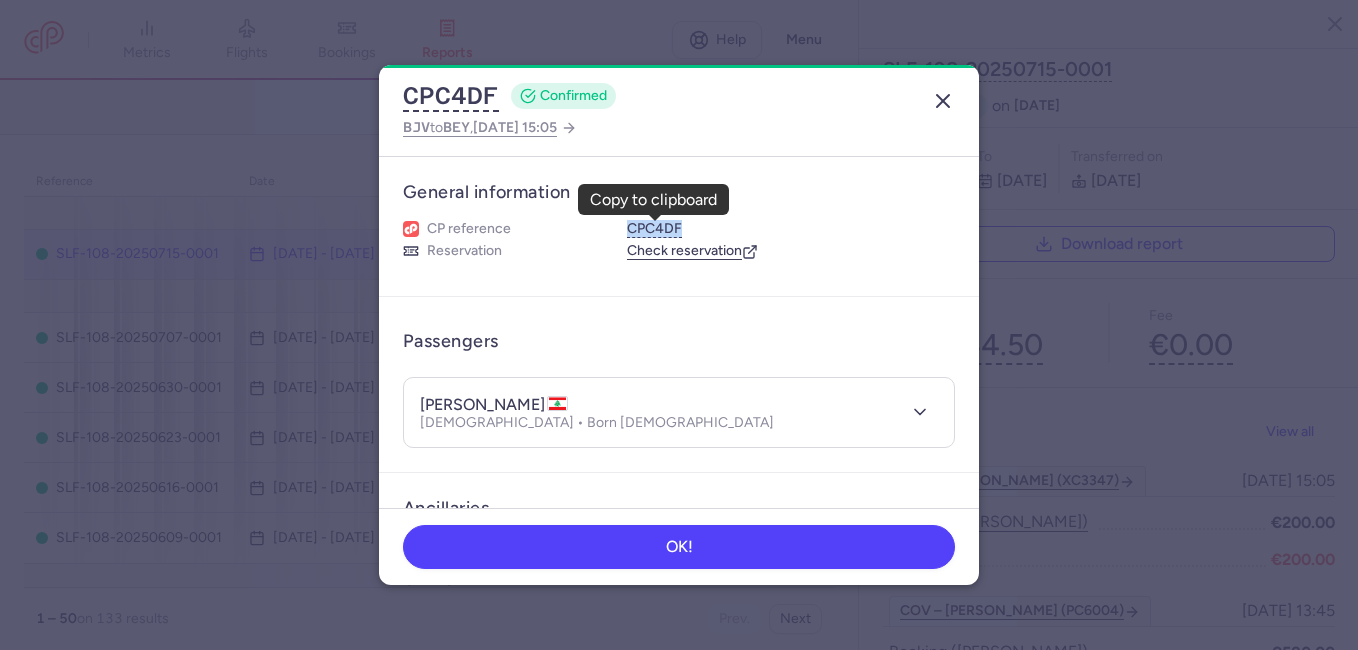 click 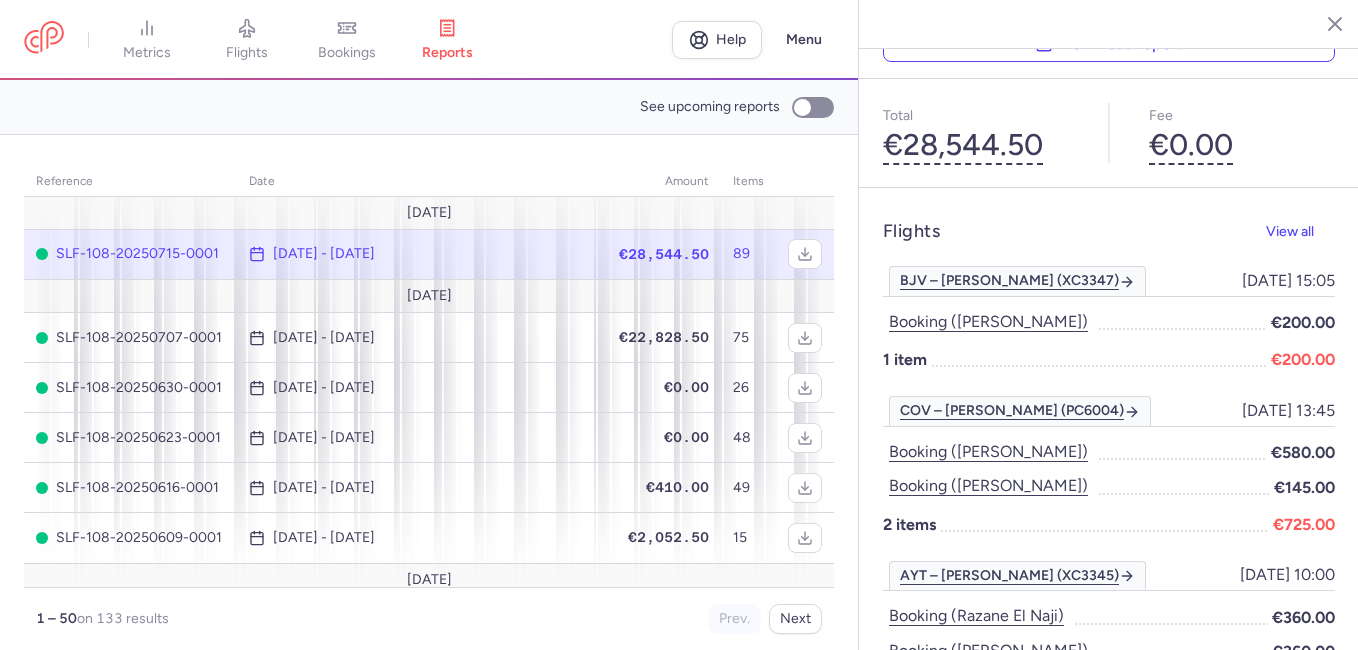 scroll, scrollTop: 300, scrollLeft: 0, axis: vertical 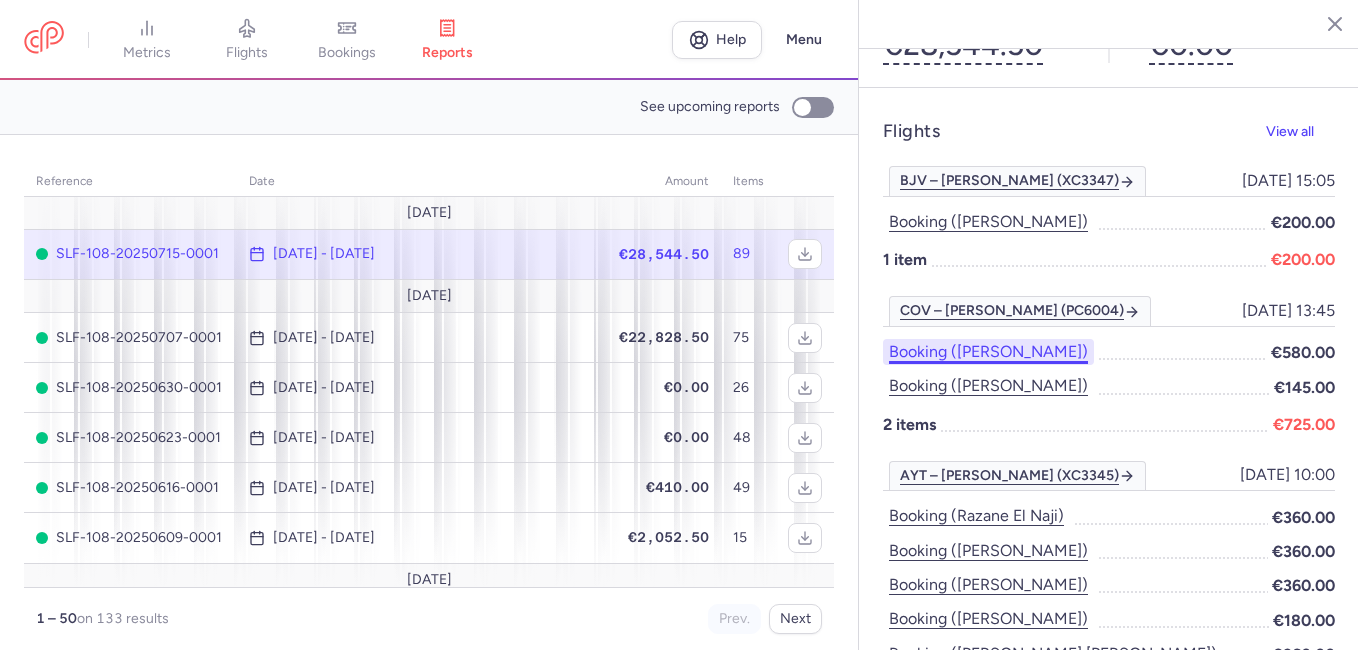 click on "Booking ([PERSON_NAME])" at bounding box center [988, 352] 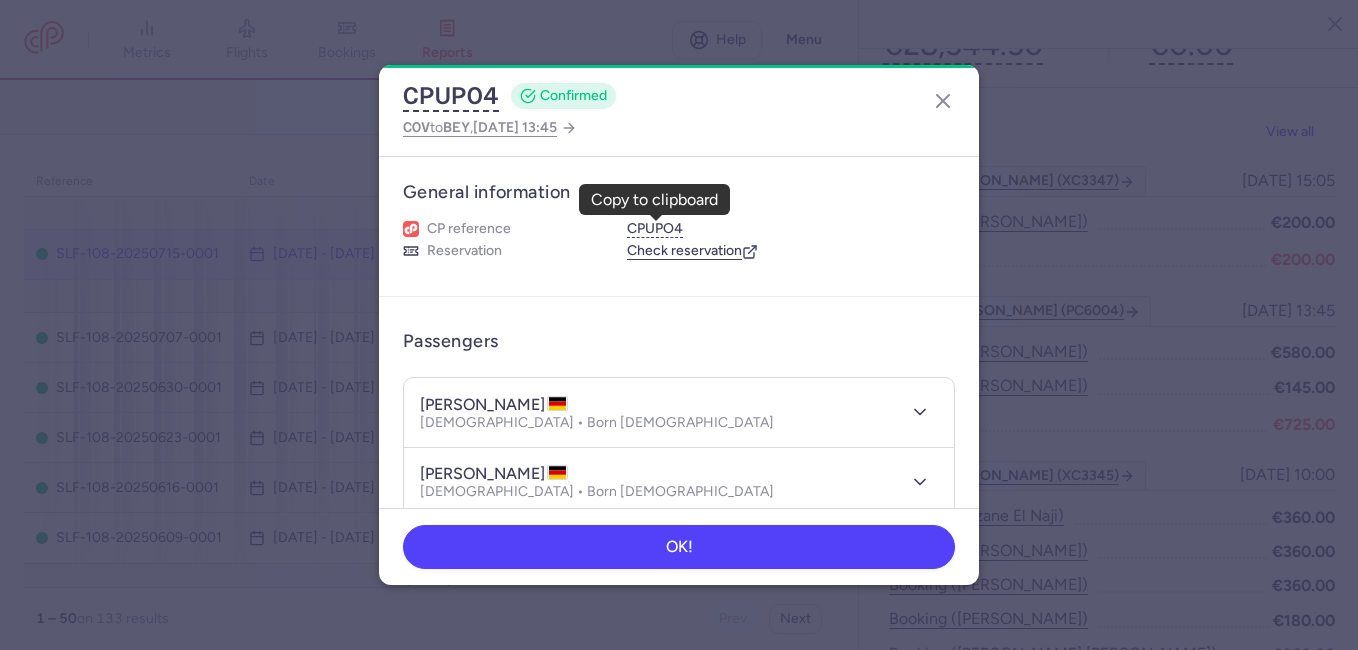 drag, startPoint x: 673, startPoint y: 227, endPoint x: 798, endPoint y: 167, distance: 138.65425 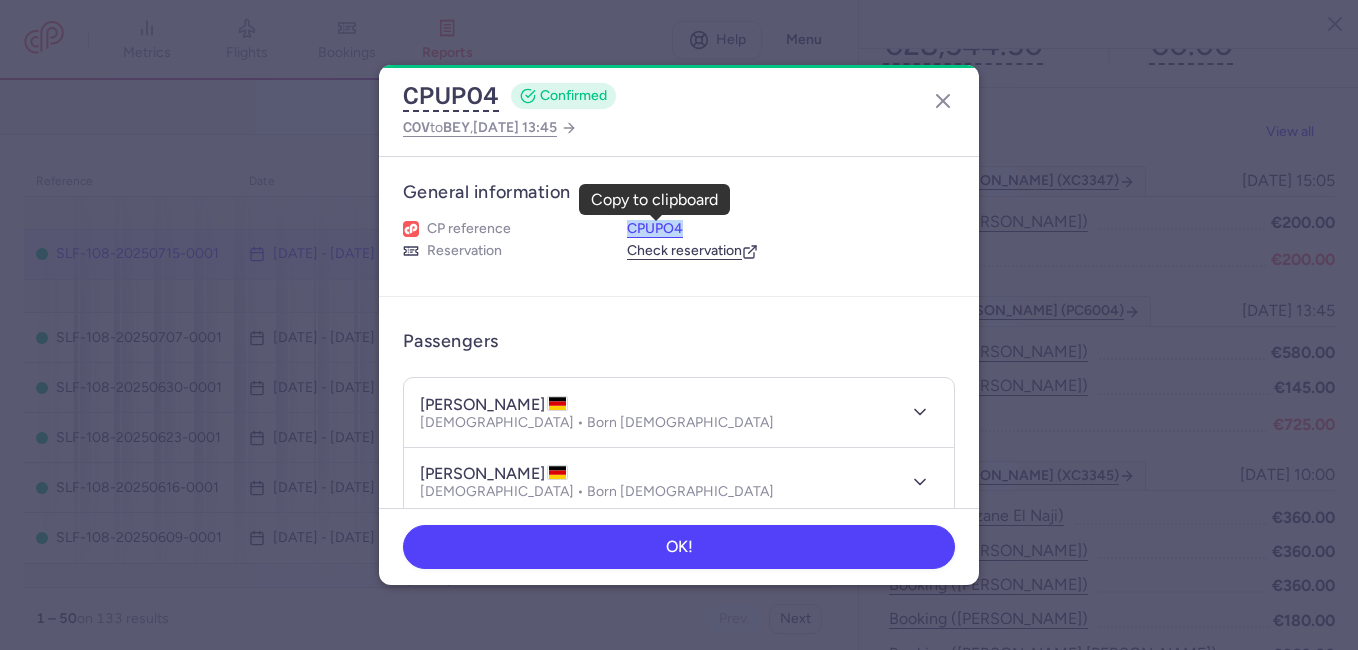 drag, startPoint x: 622, startPoint y: 226, endPoint x: 683, endPoint y: 228, distance: 61.03278 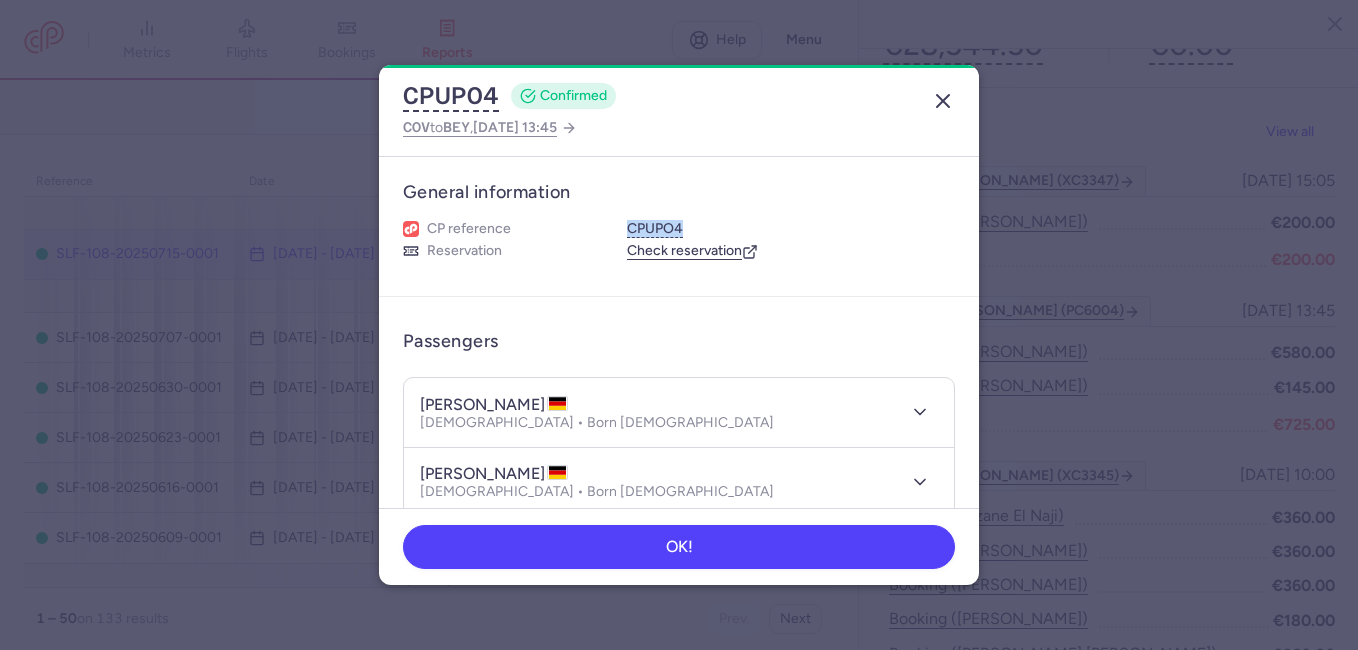click 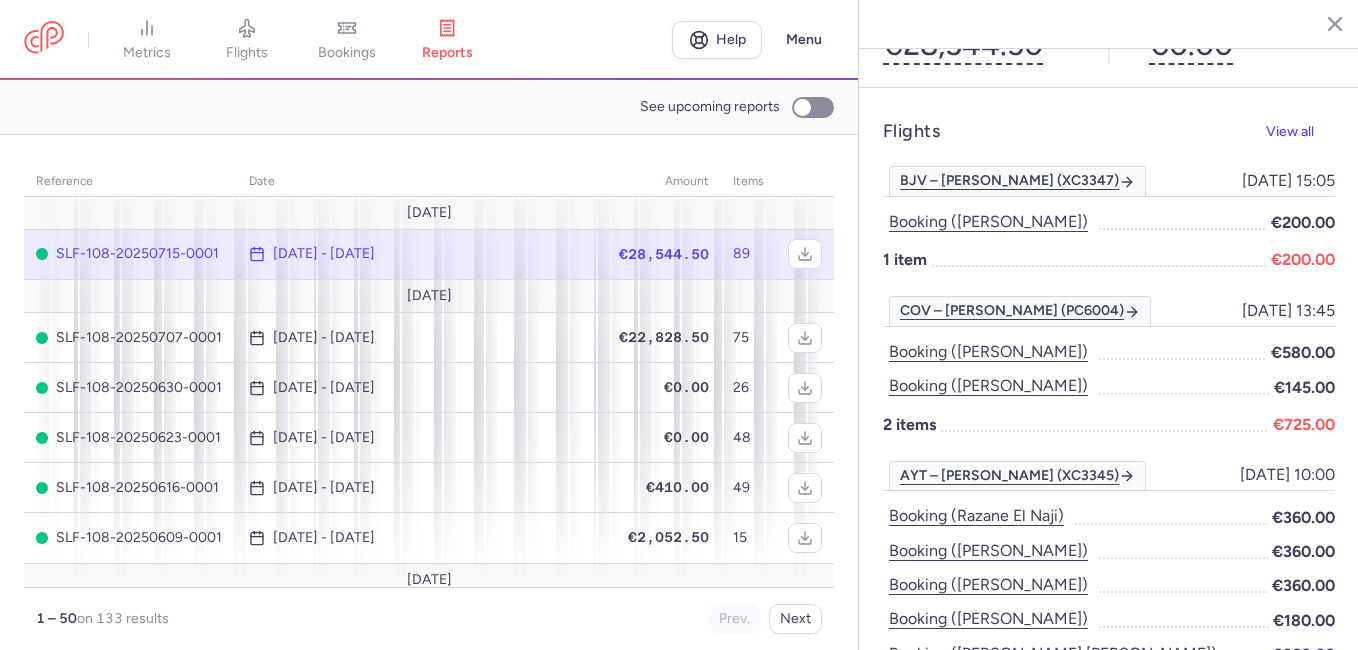 drag, startPoint x: 1008, startPoint y: 303, endPoint x: 968, endPoint y: 391, distance: 96.66437 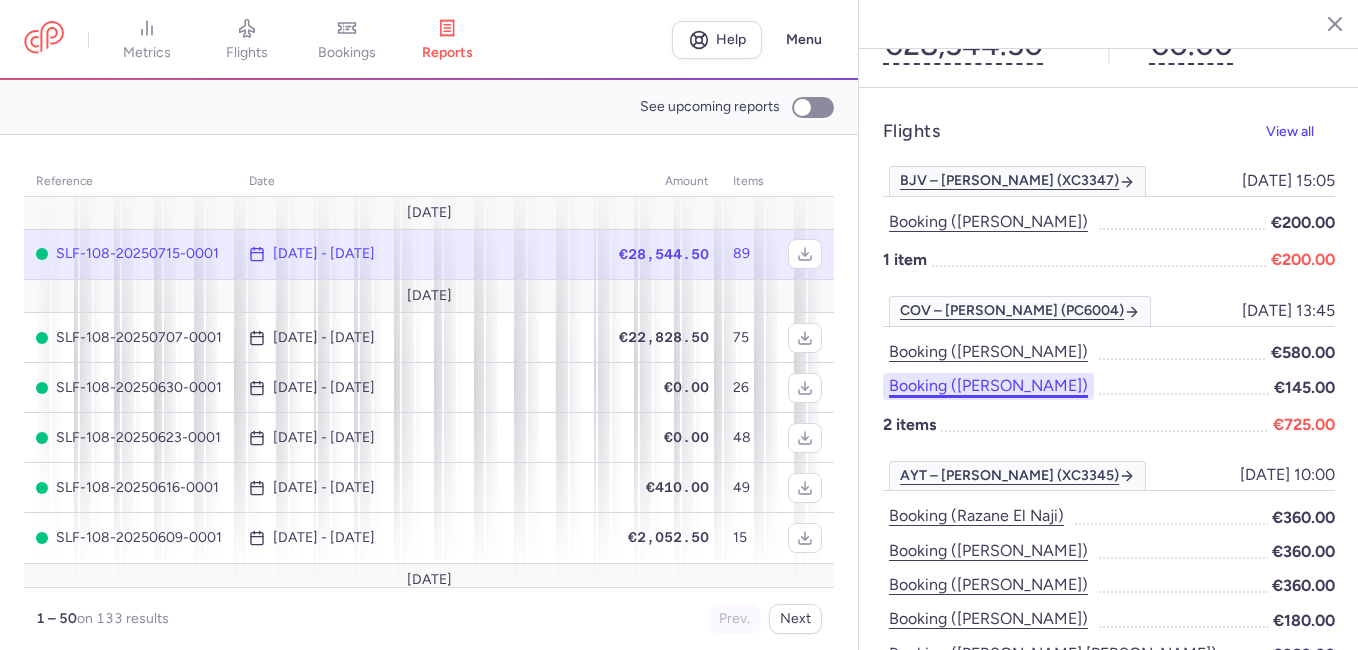 click on "Booking ([PERSON_NAME])" at bounding box center (988, 386) 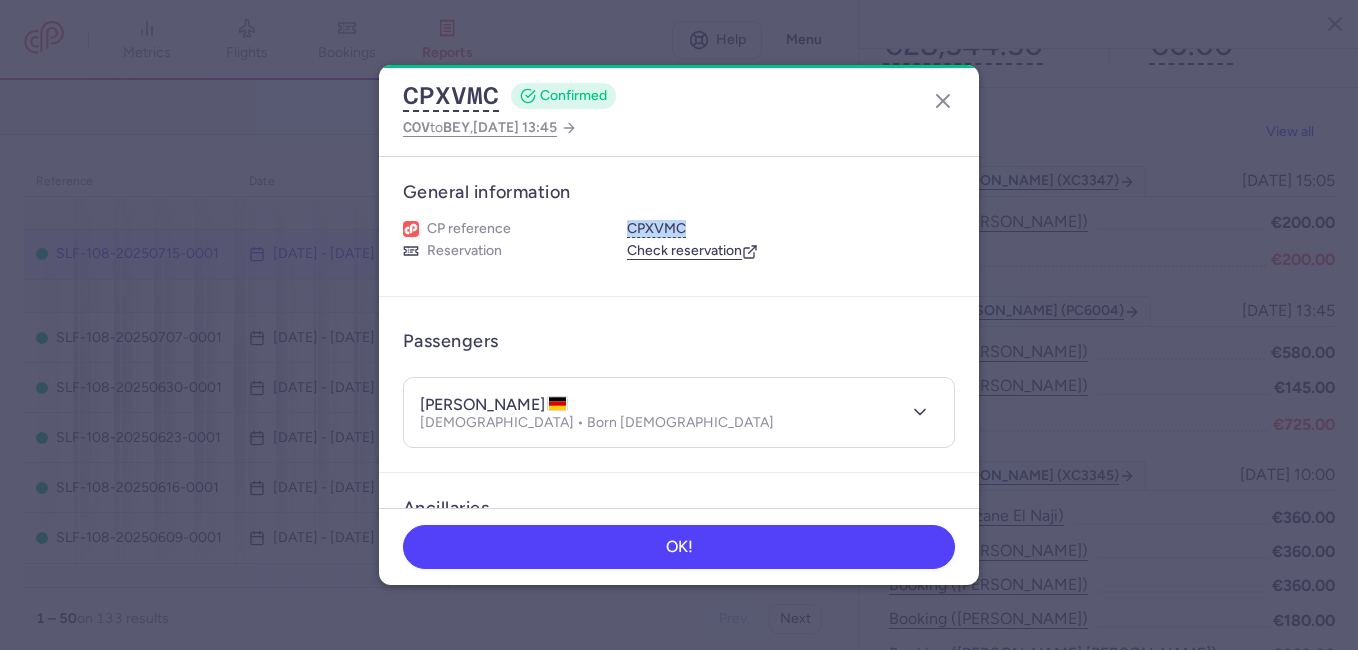 drag, startPoint x: 619, startPoint y: 223, endPoint x: 699, endPoint y: 228, distance: 80.1561 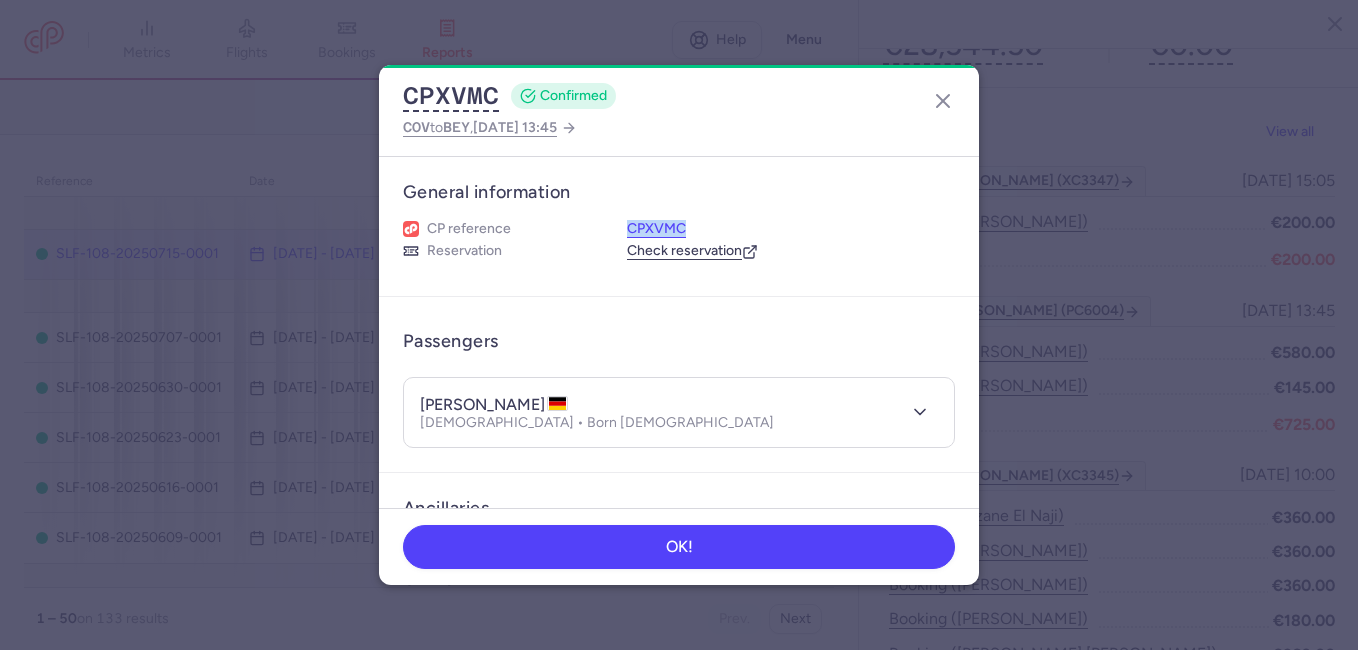 drag, startPoint x: 699, startPoint y: 228, endPoint x: 678, endPoint y: 229, distance: 21.023796 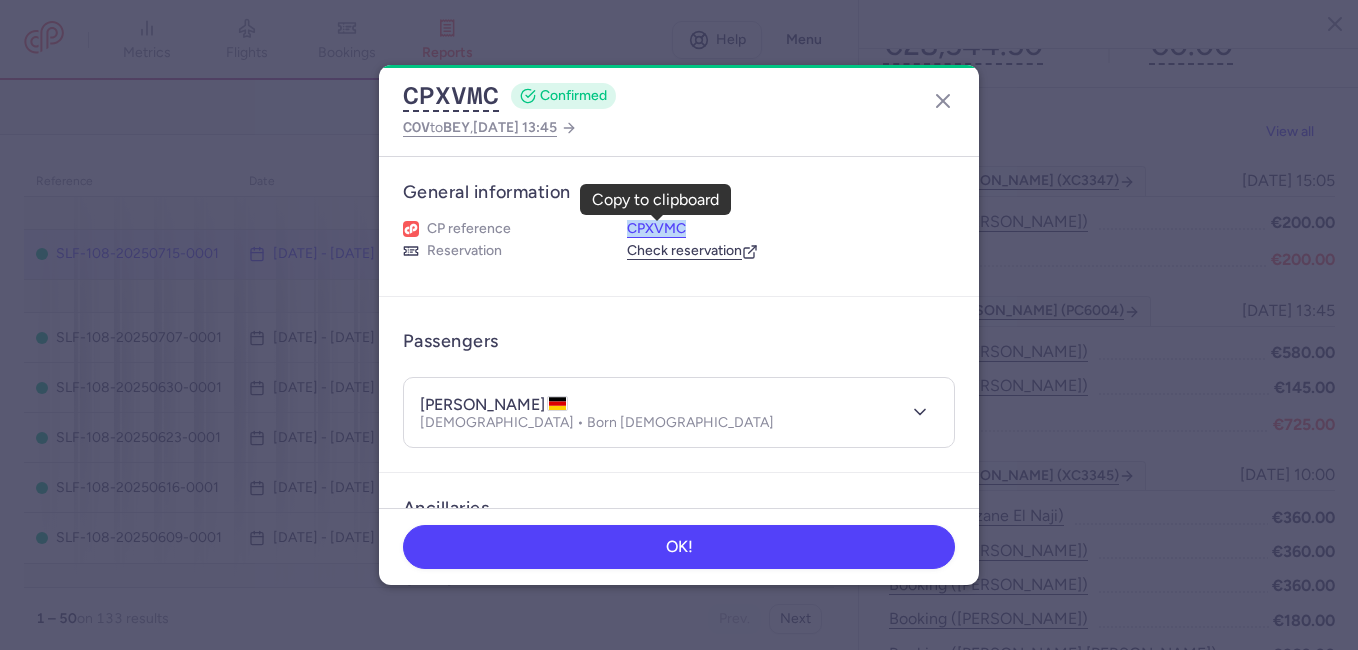 copy on "CPXVMC" 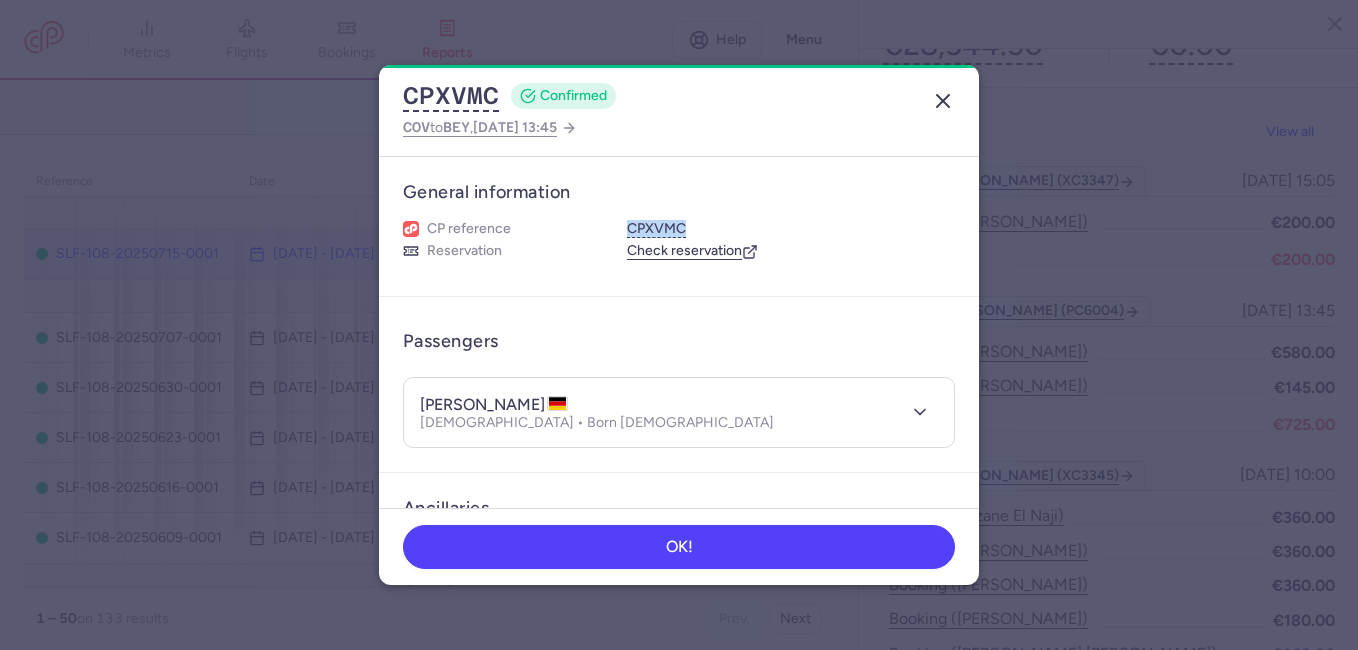 click 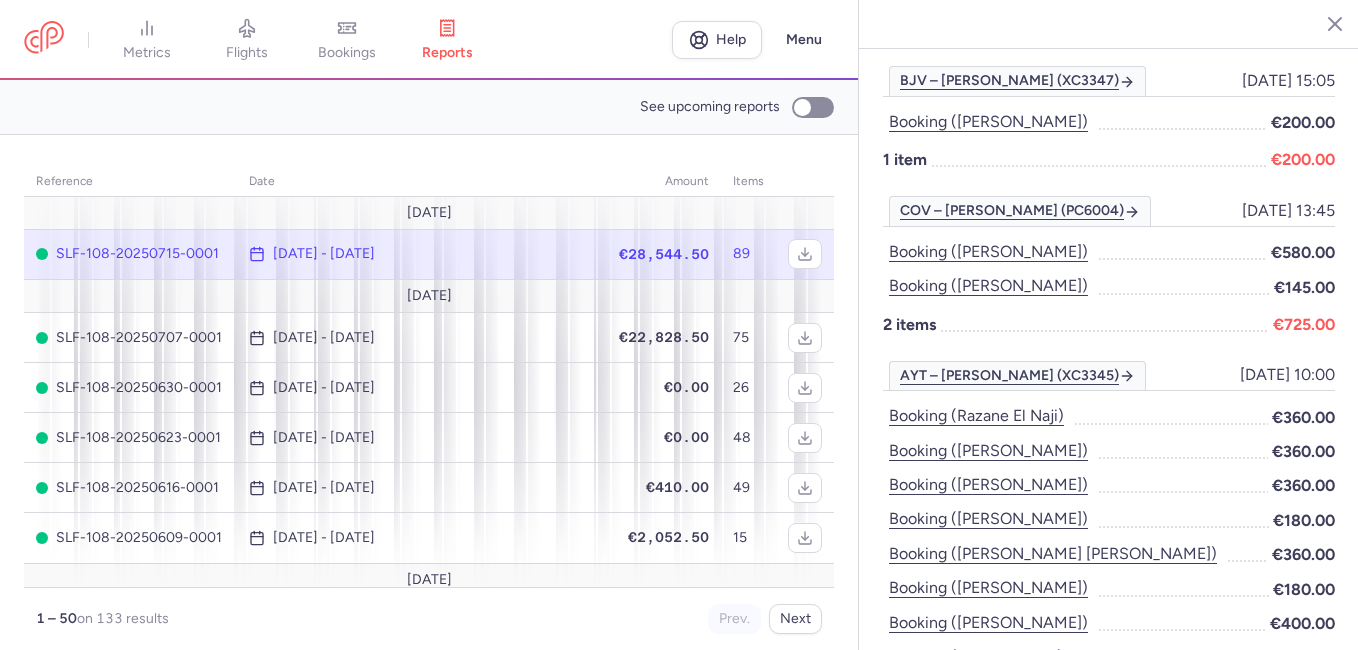 scroll, scrollTop: 500, scrollLeft: 0, axis: vertical 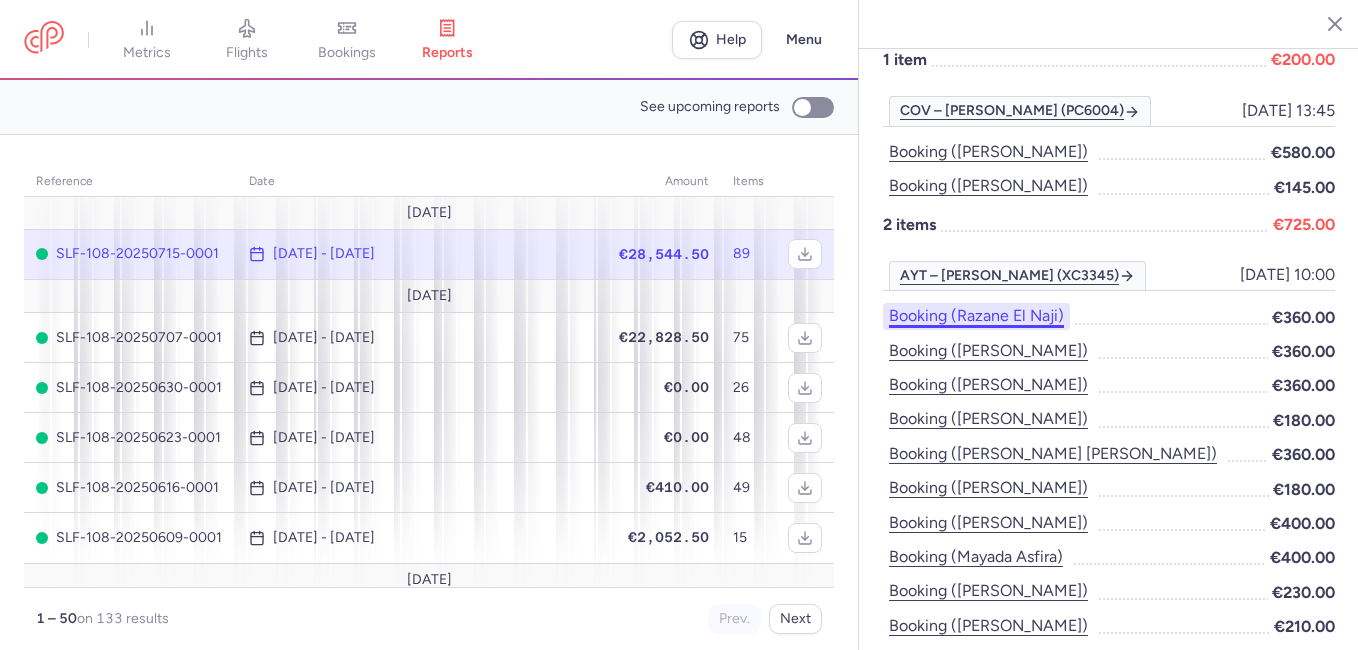 click on "Booking (razane el naji)" at bounding box center (976, 316) 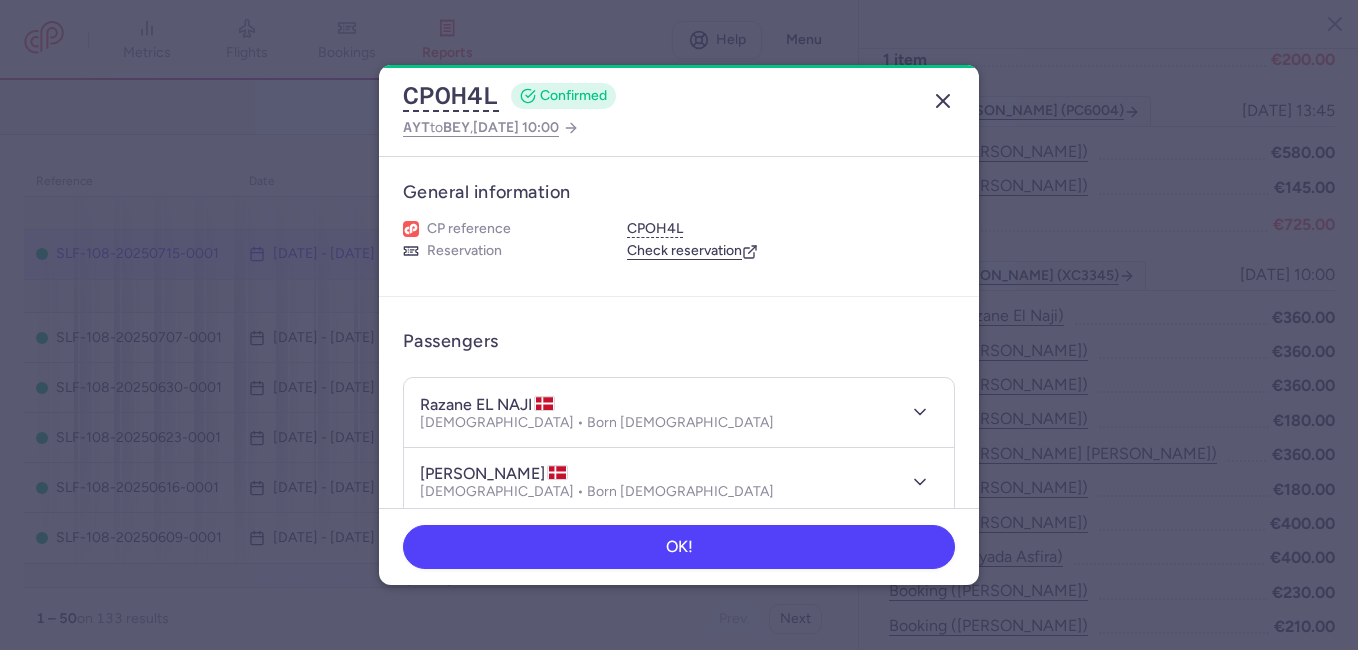 click 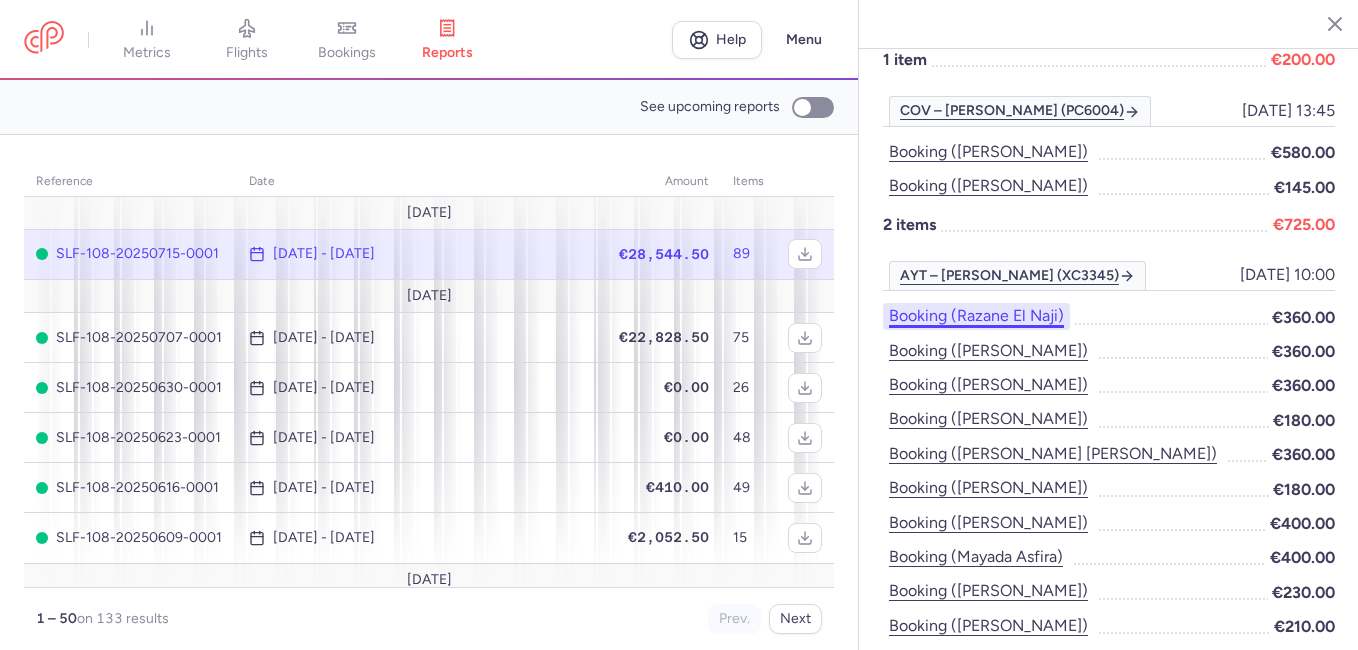 click on "Booking (razane el naji)" at bounding box center (976, 316) 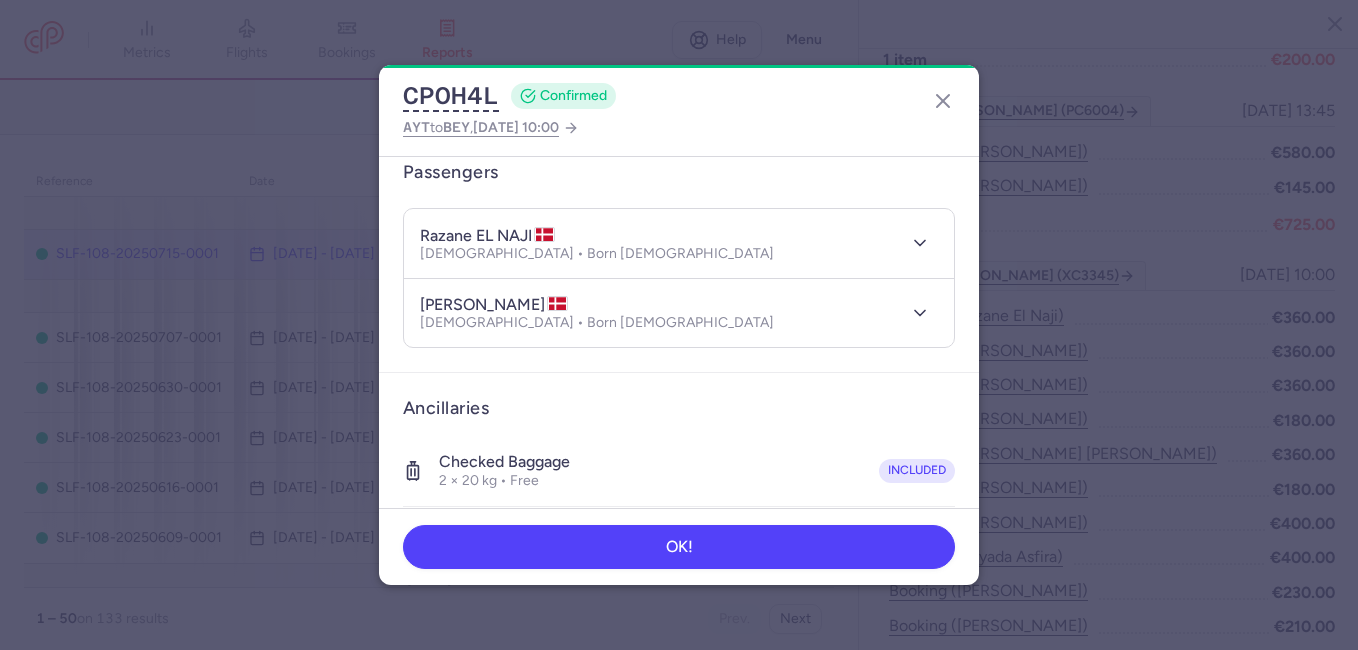 scroll, scrollTop: 200, scrollLeft: 0, axis: vertical 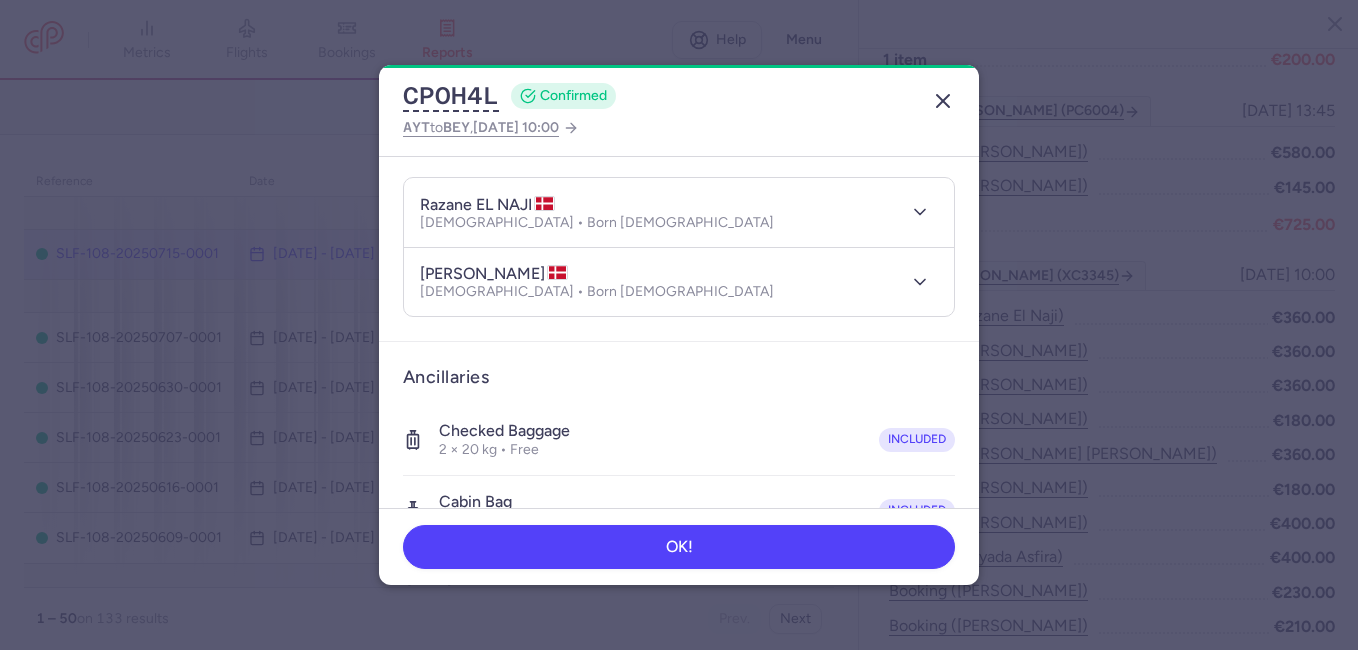 click 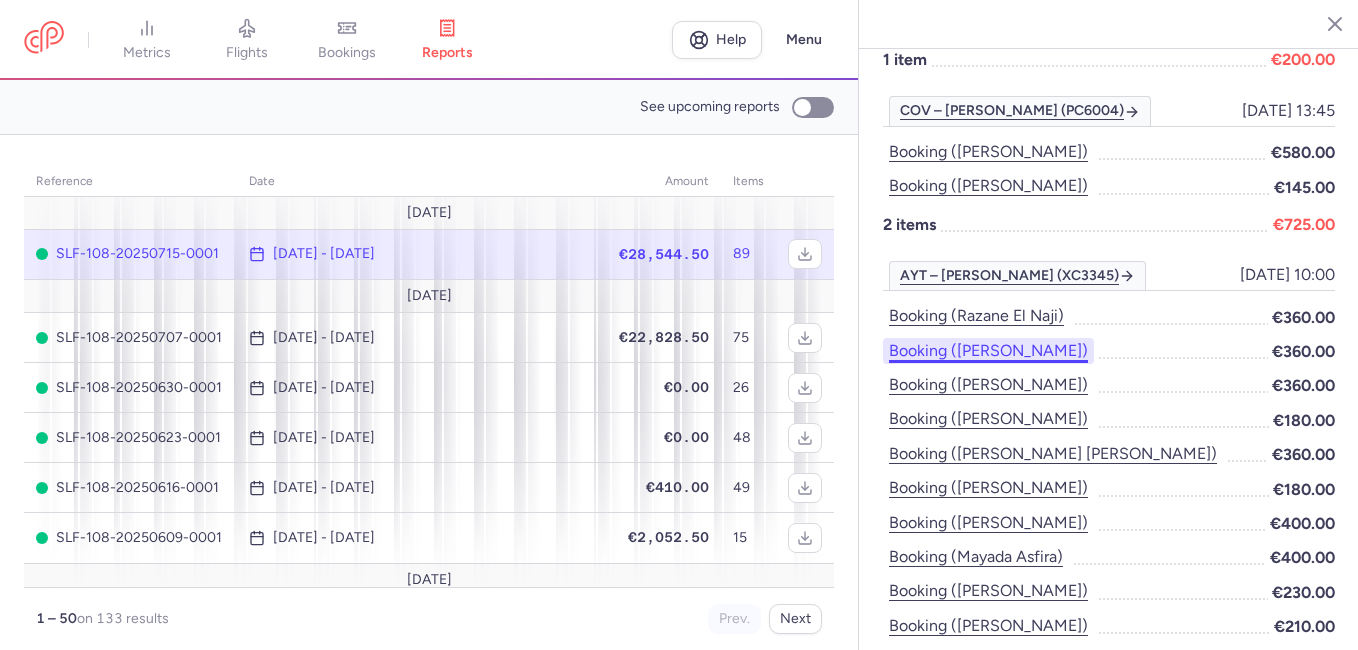 click on "Booking ([PERSON_NAME])" at bounding box center (988, 351) 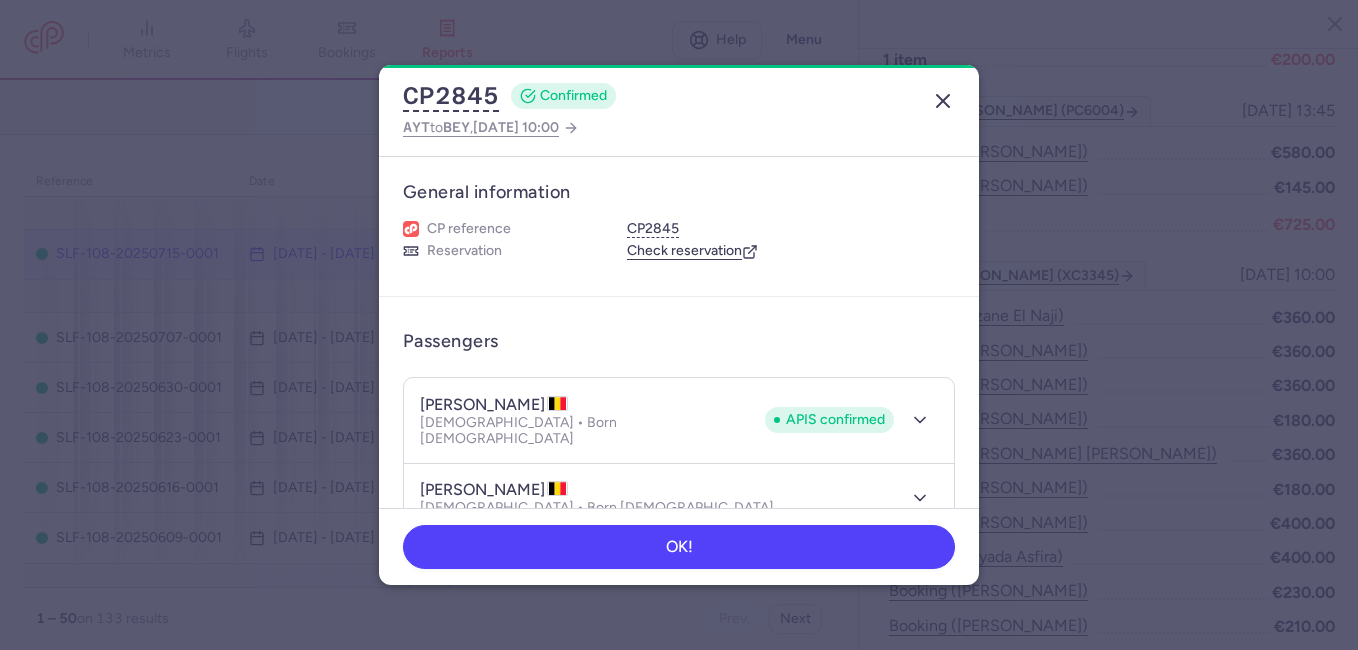 click 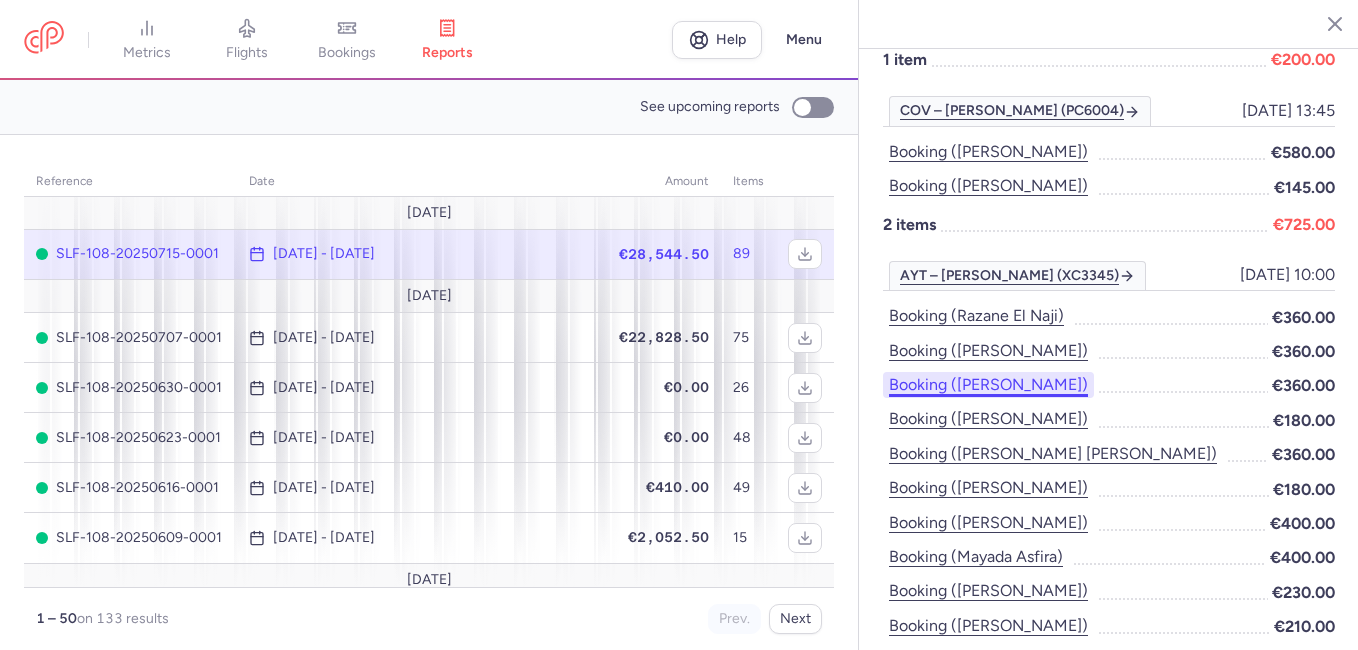 click on "Booking ([PERSON_NAME])" at bounding box center (988, 385) 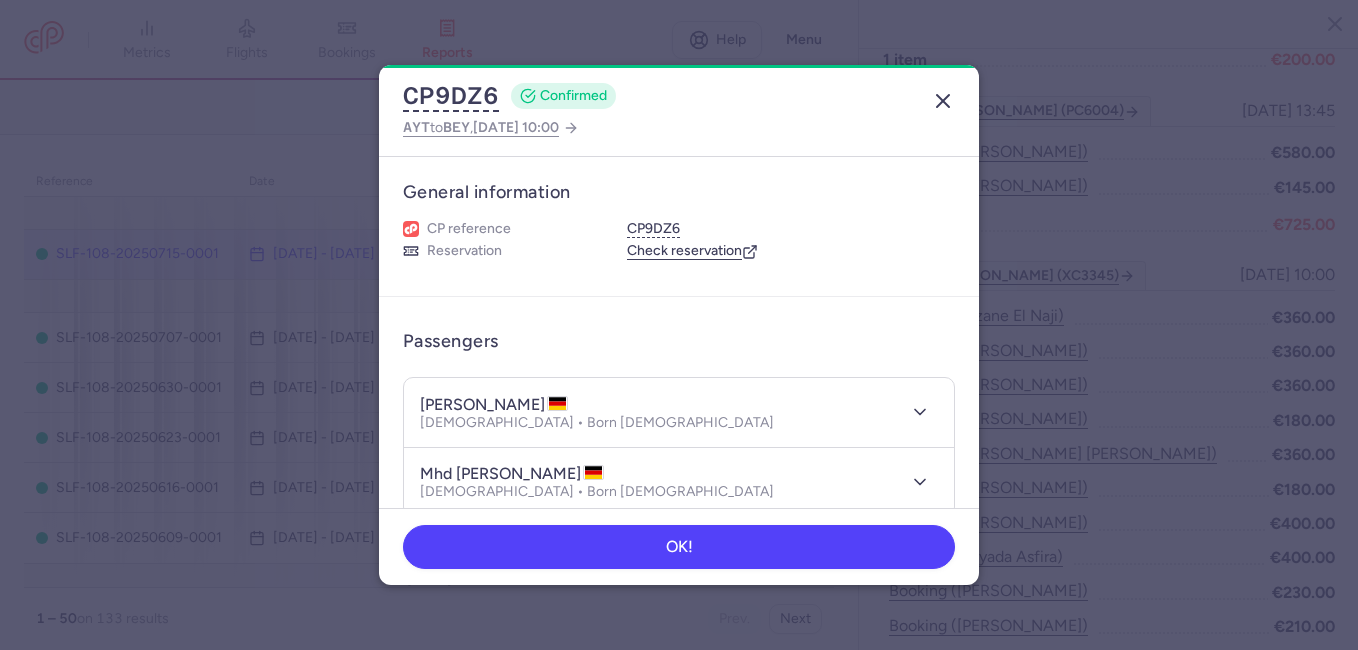 click 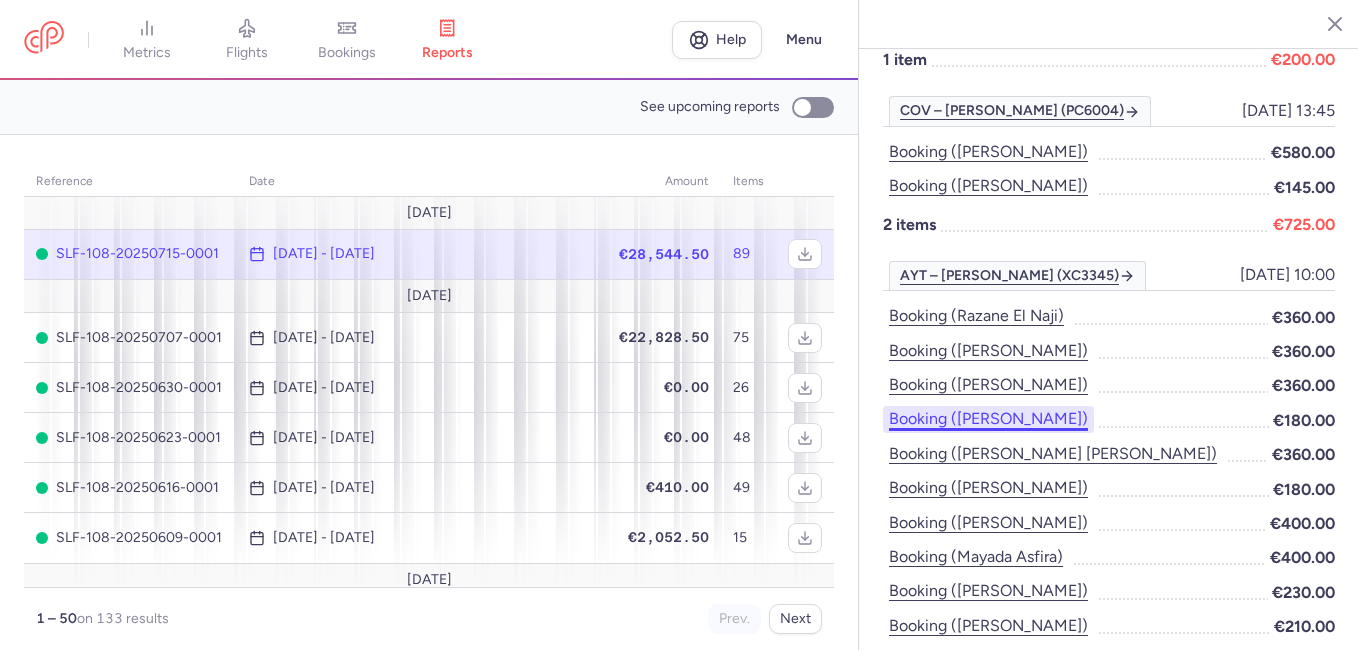 click on "Booking ([PERSON_NAME])" at bounding box center [988, 419] 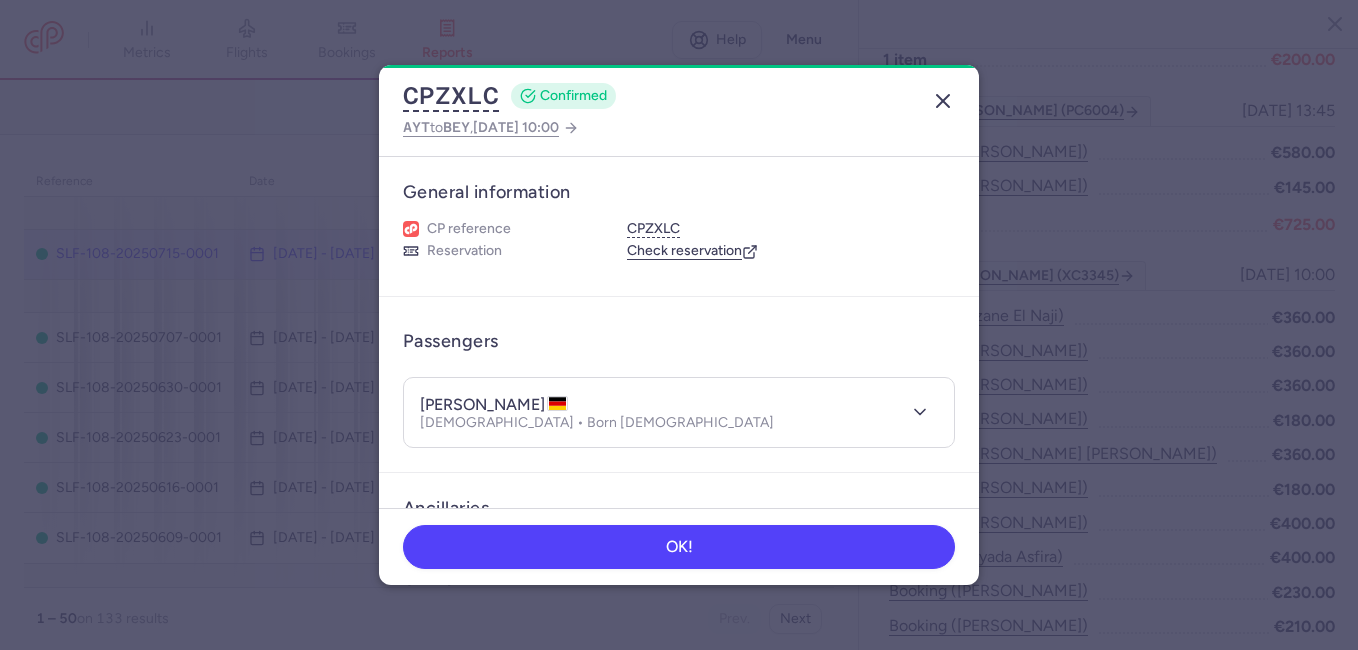 click 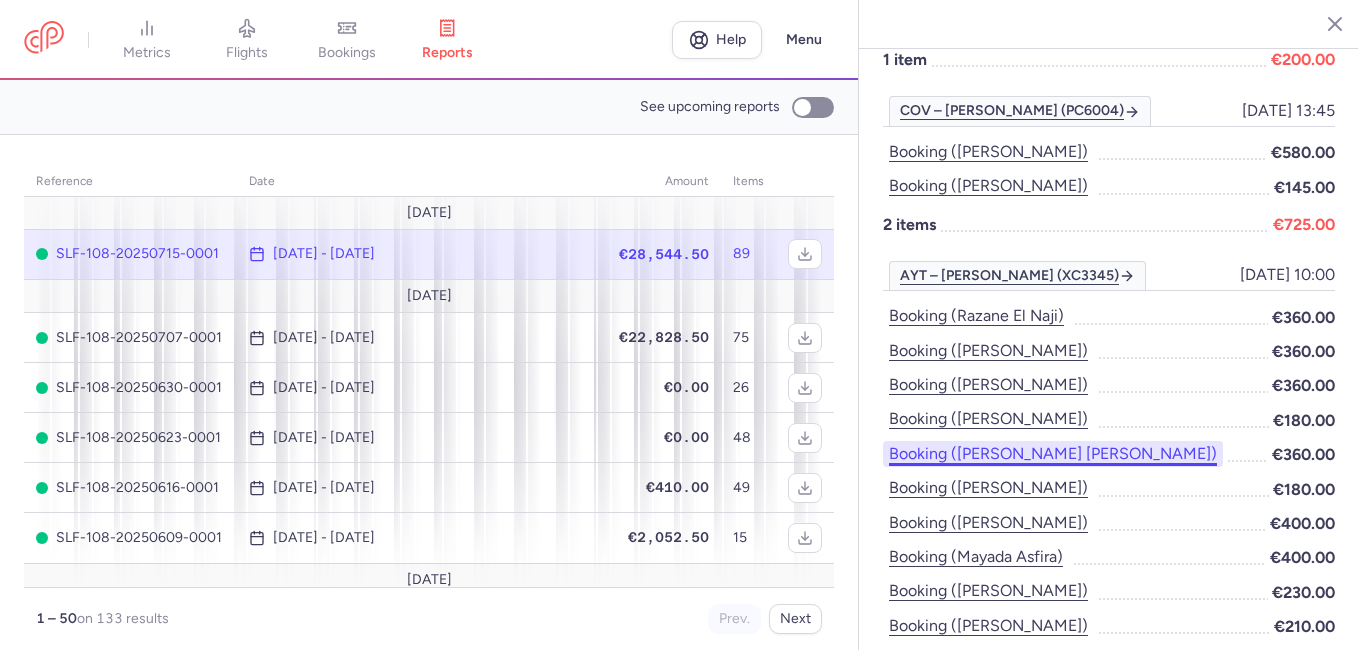 click on "Booking ([PERSON_NAME] [PERSON_NAME])" at bounding box center [1053, 454] 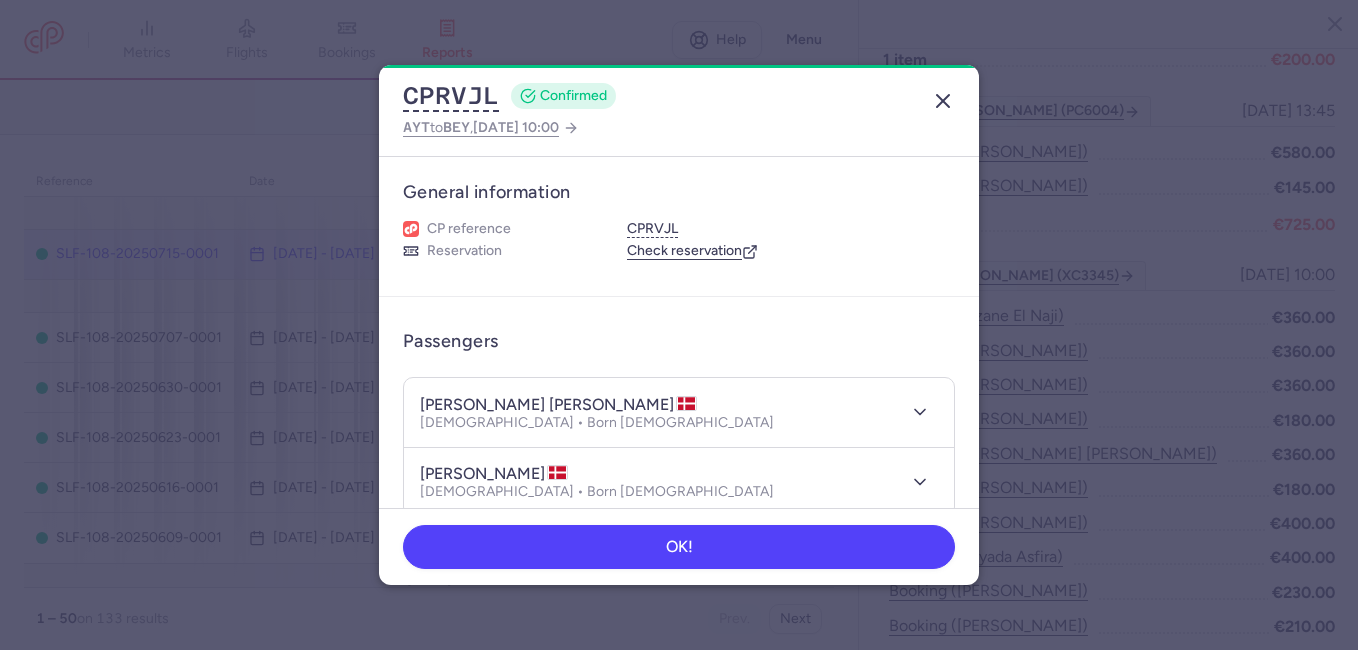 click 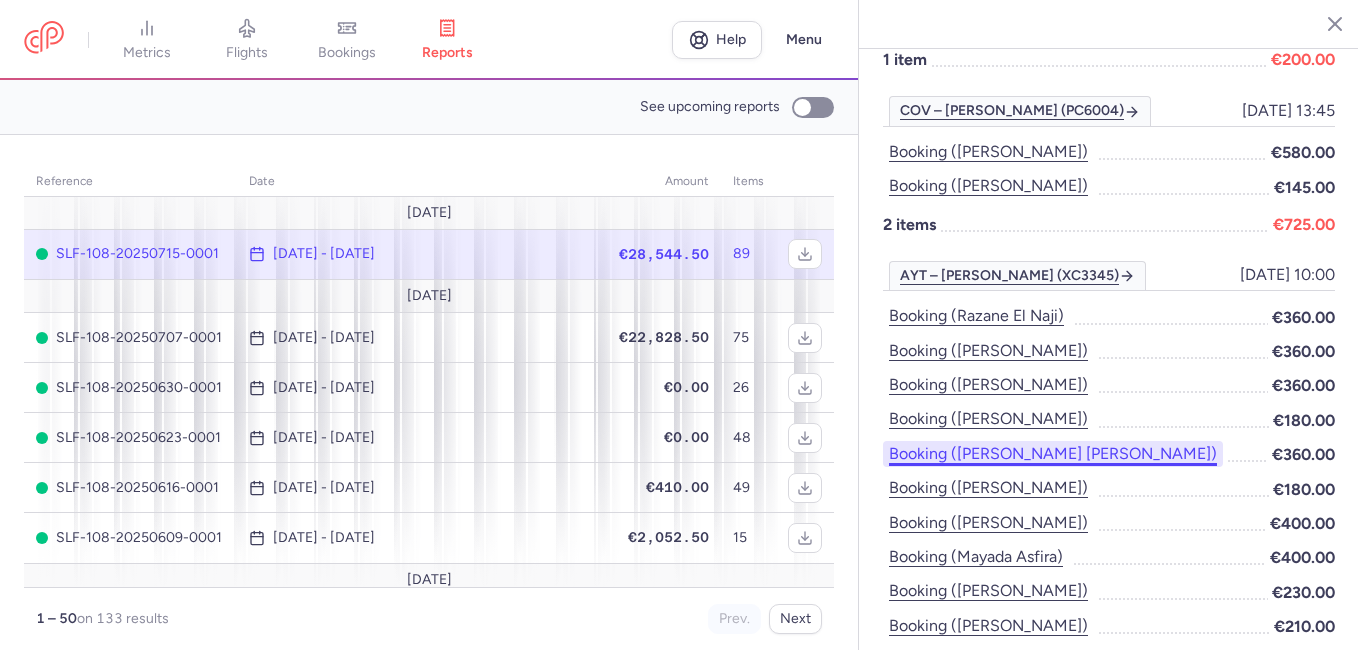 scroll, scrollTop: 600, scrollLeft: 0, axis: vertical 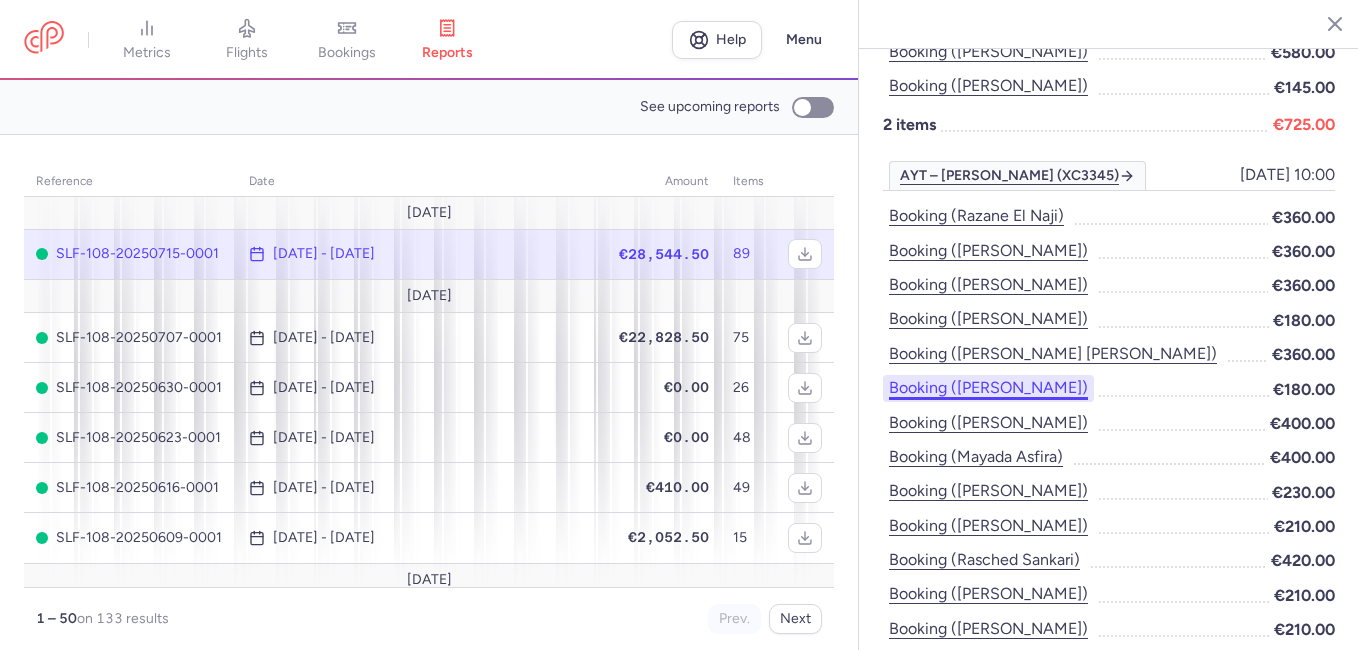 click on "Booking ([PERSON_NAME])" at bounding box center (988, 388) 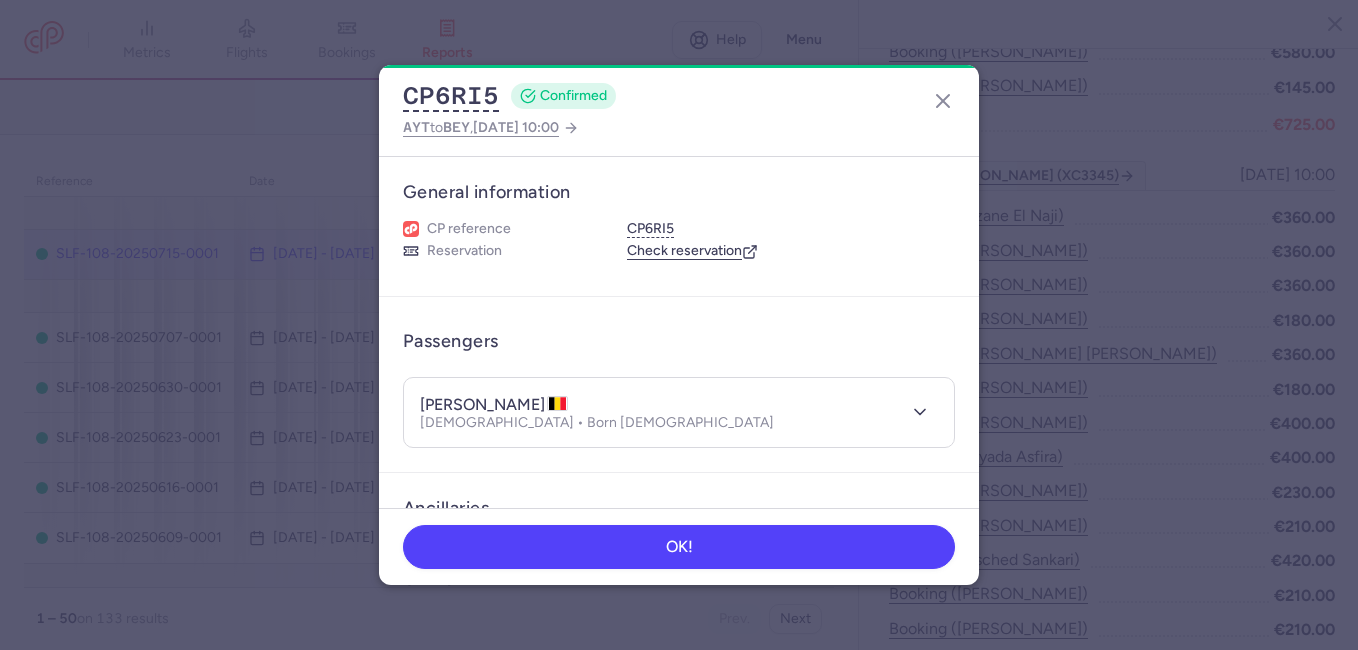 drag, startPoint x: 944, startPoint y: 95, endPoint x: 969, endPoint y: 106, distance: 27.313 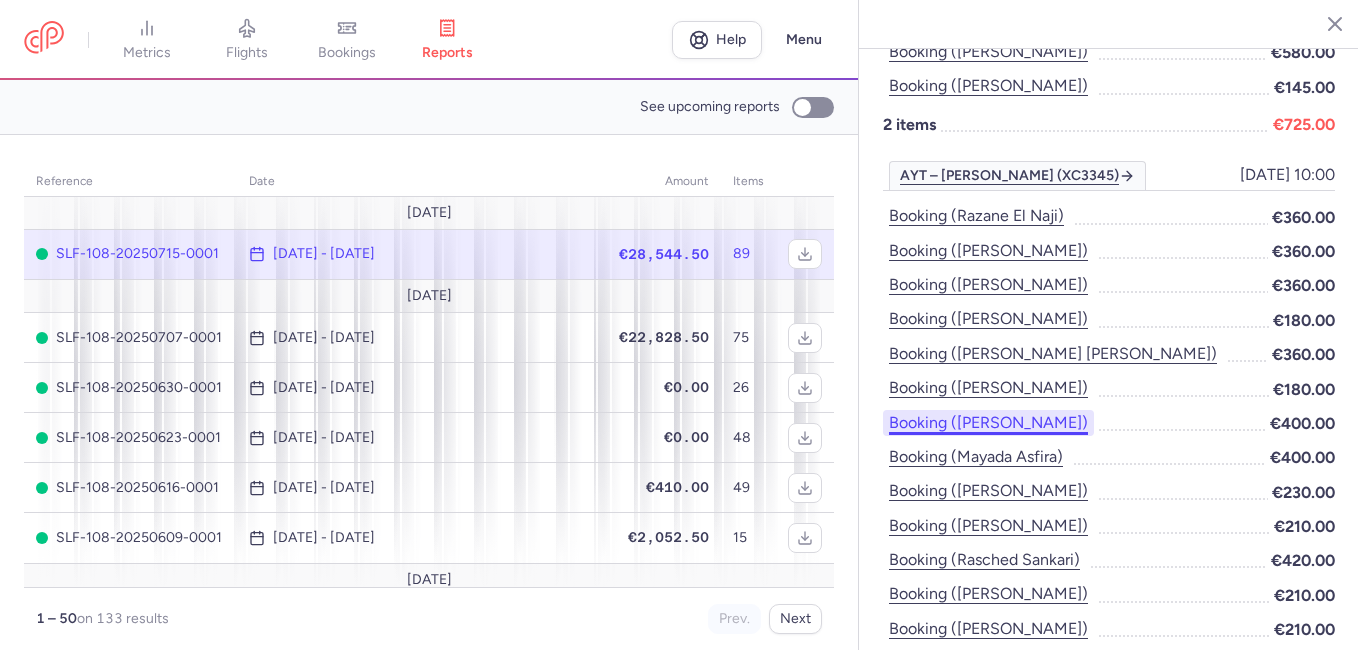 click on "Booking ([PERSON_NAME])" at bounding box center (988, 423) 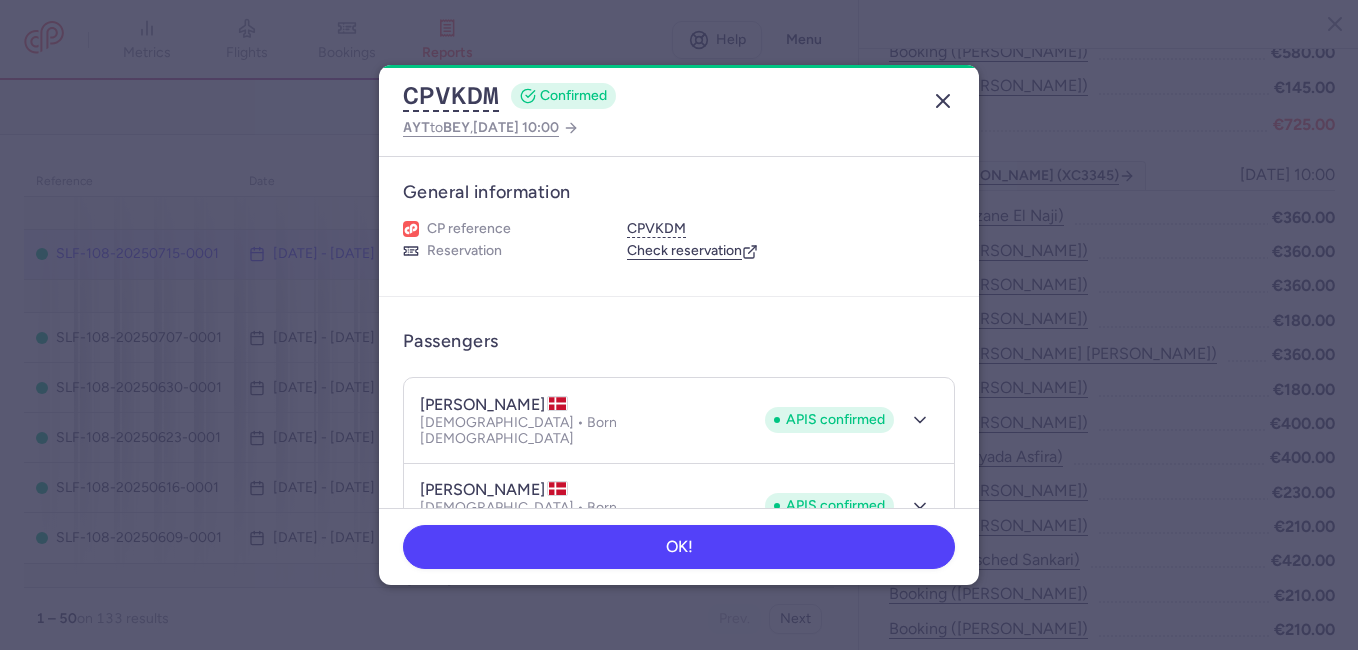 click 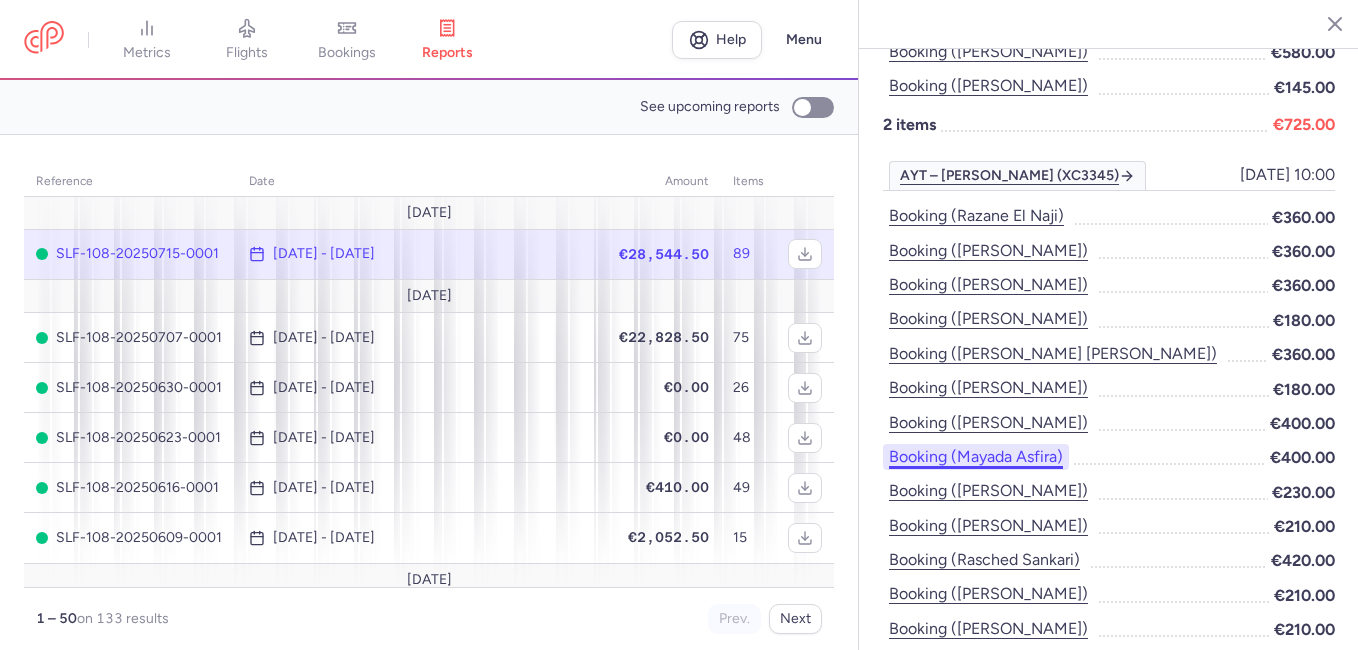 click on "Booking (mayada asfira)" at bounding box center [976, 457] 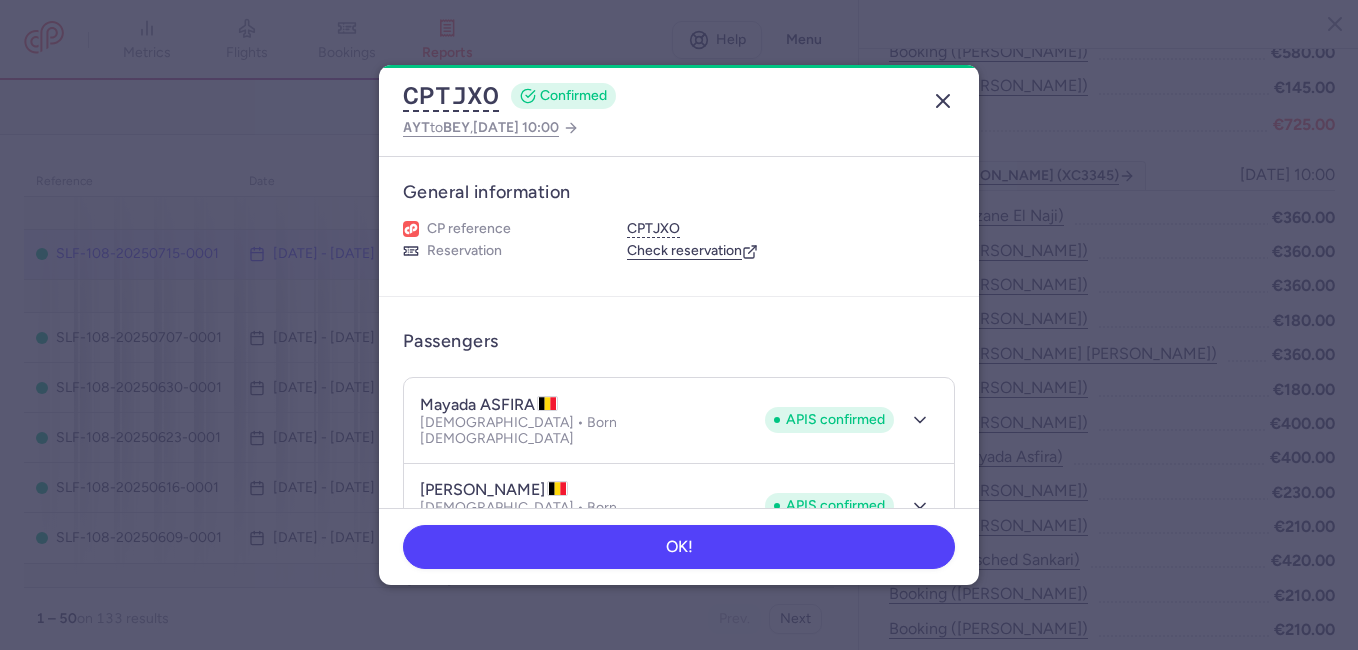 click 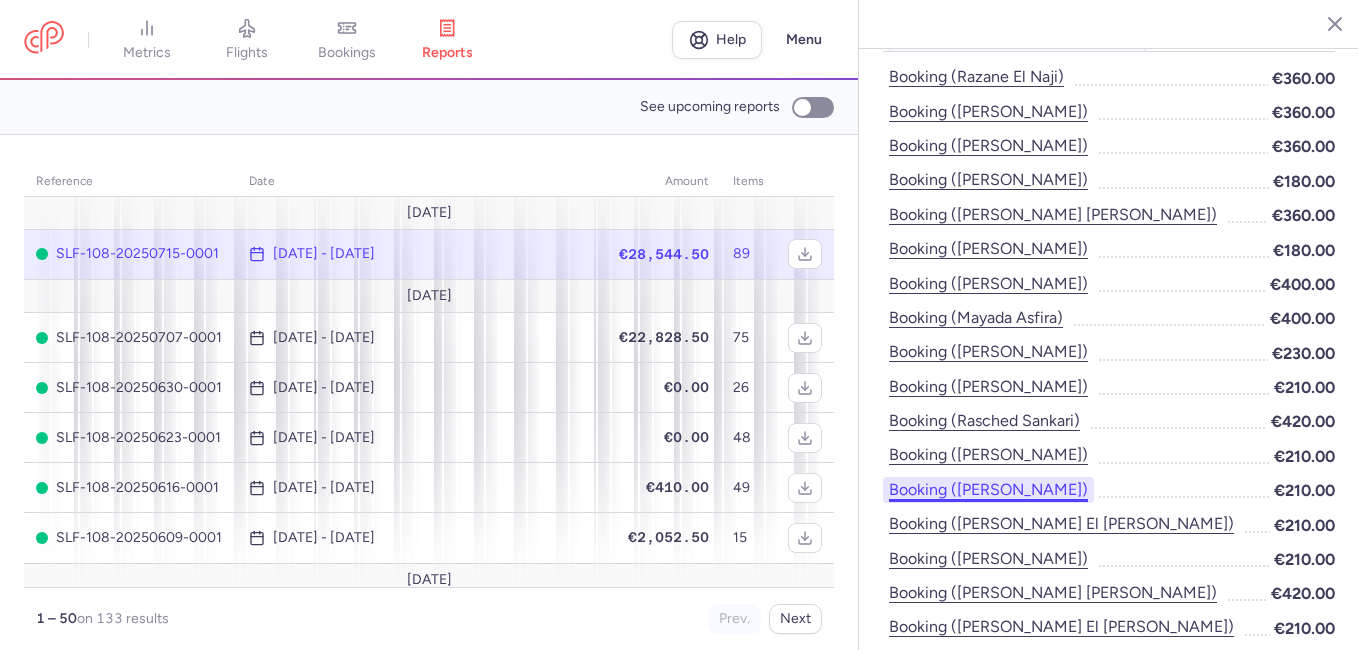 scroll, scrollTop: 800, scrollLeft: 0, axis: vertical 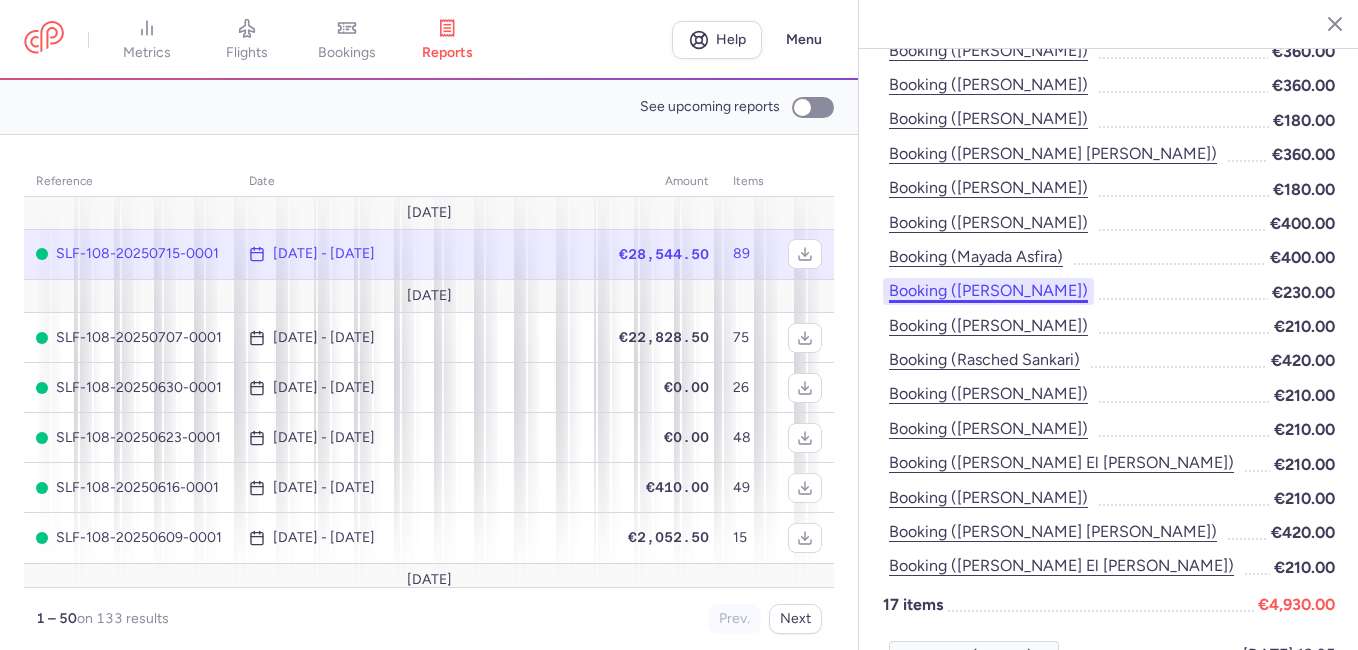 click on "Booking ([PERSON_NAME])" at bounding box center [988, 291] 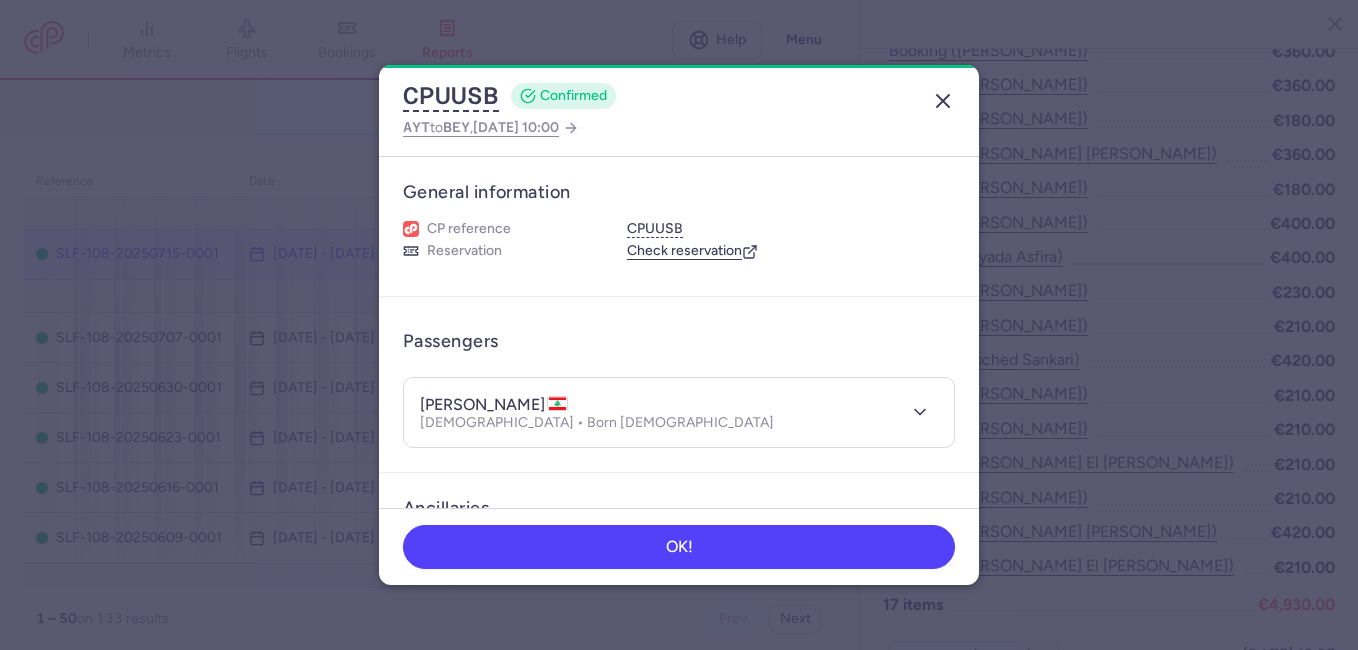 click 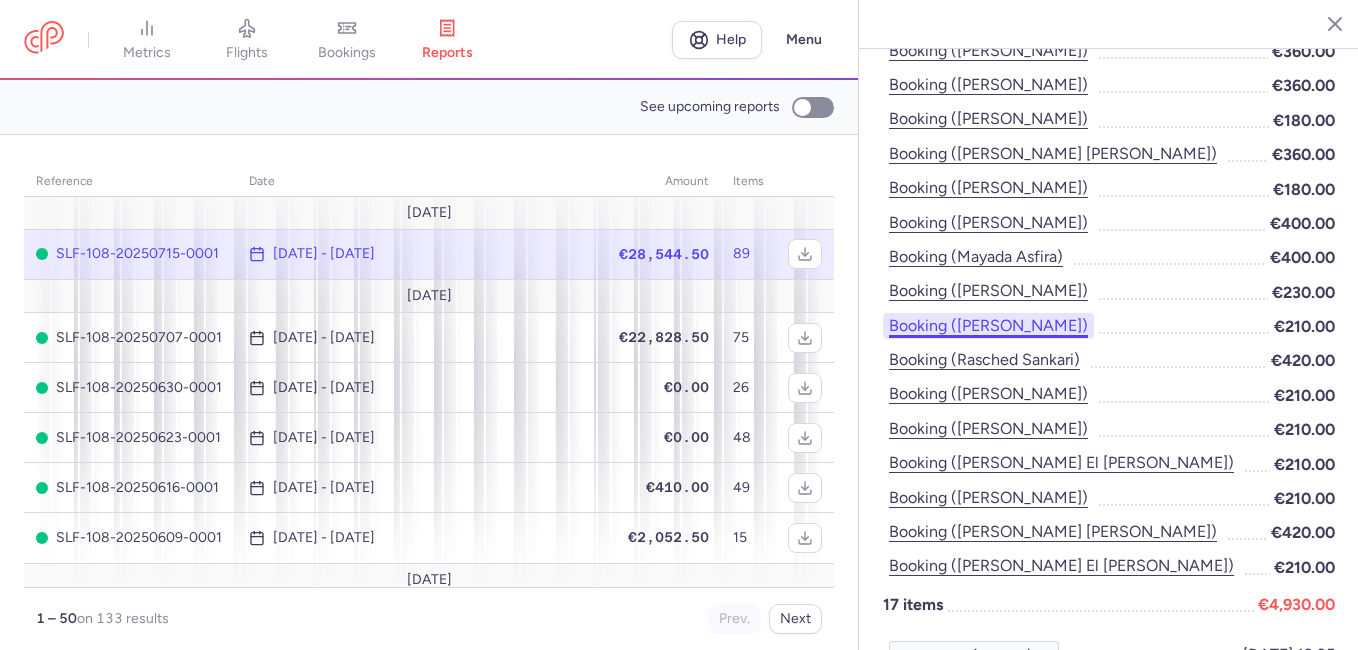 click on "Booking ([PERSON_NAME])" at bounding box center [988, 326] 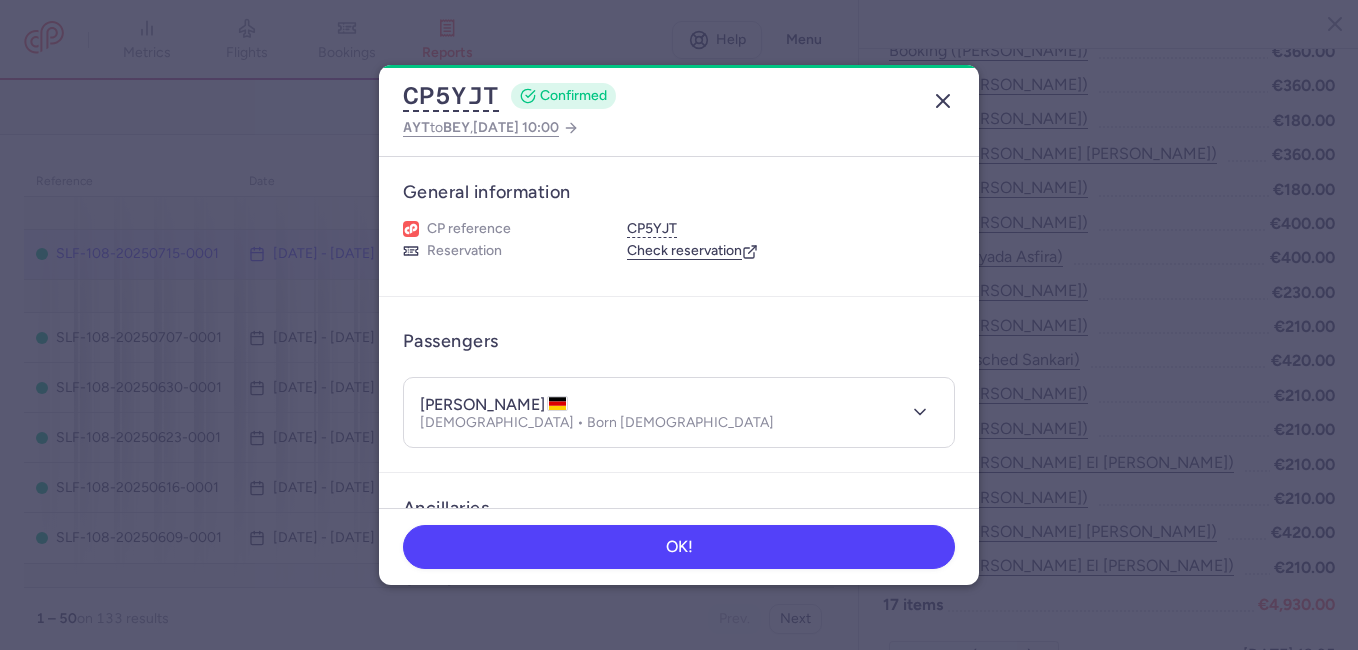 click 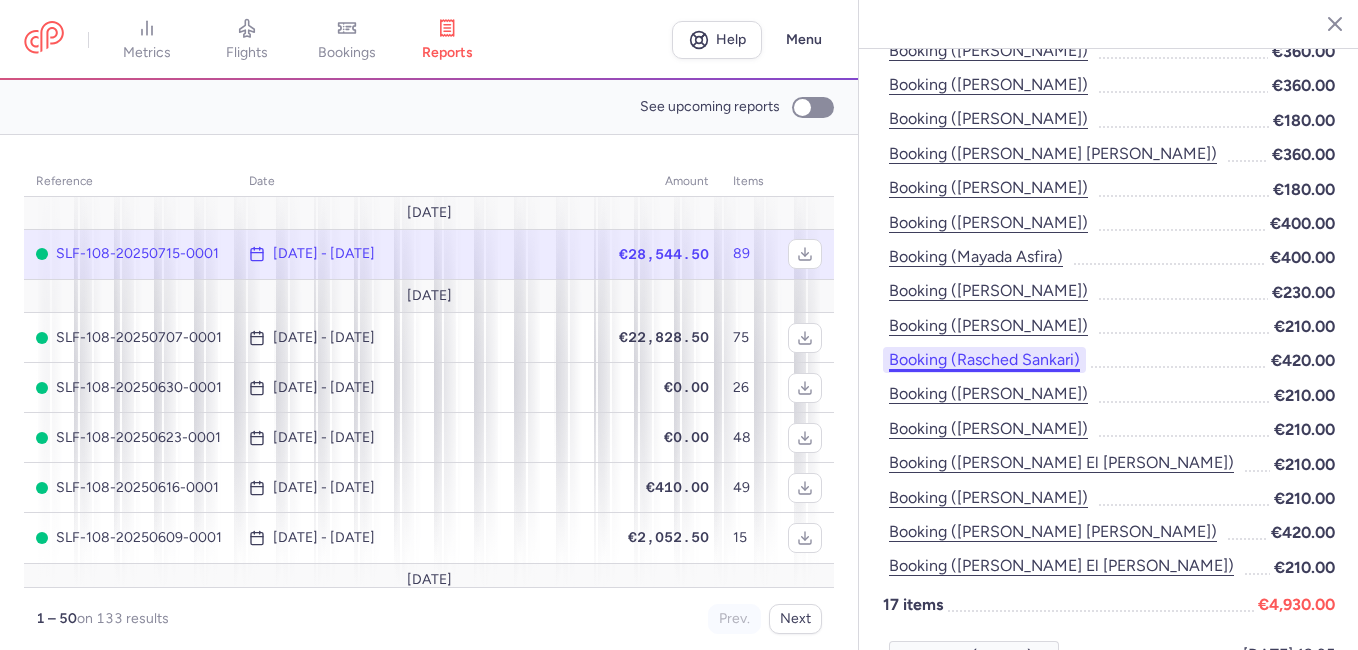 click on "Booking (rasched sankari)" at bounding box center (984, 360) 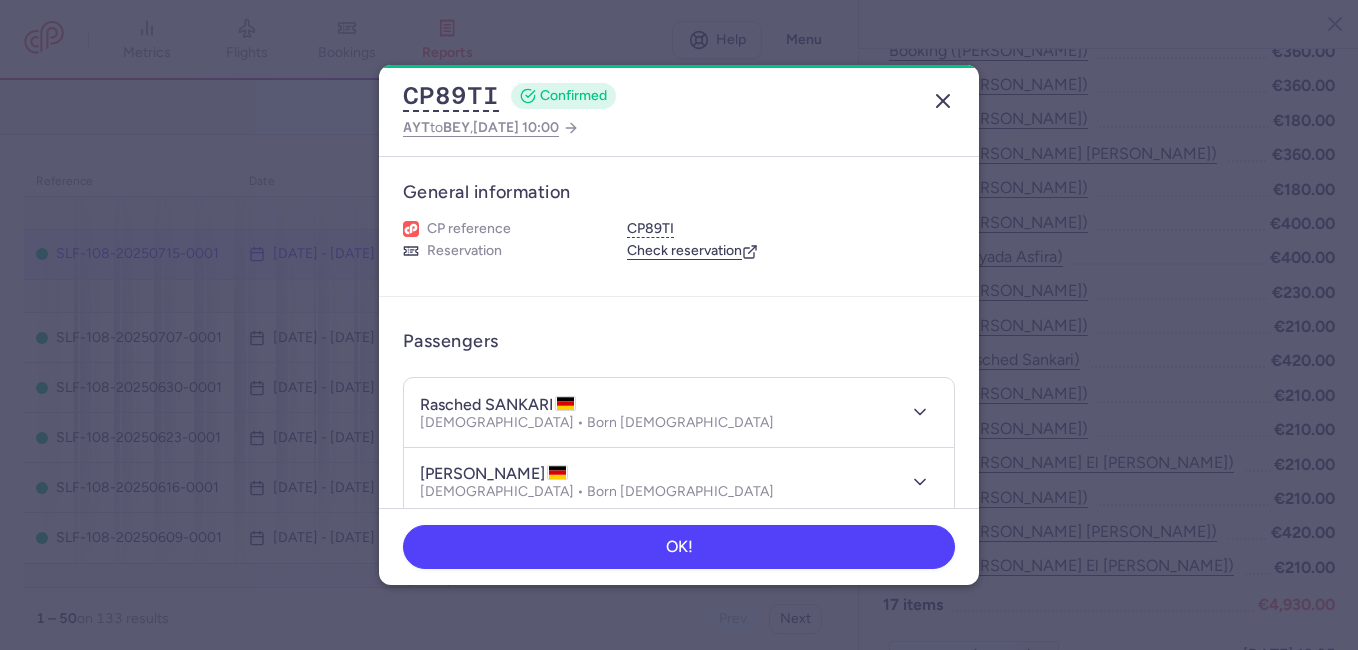 click 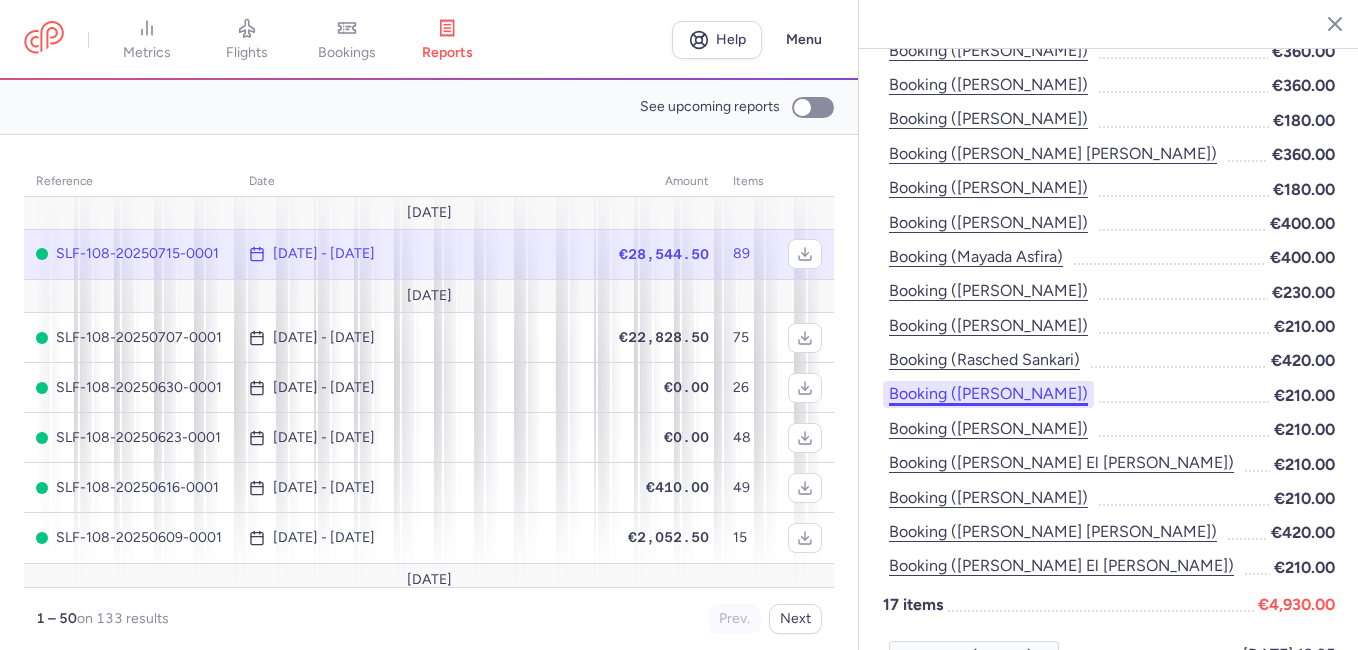 click on "Booking ([PERSON_NAME])" at bounding box center [988, 394] 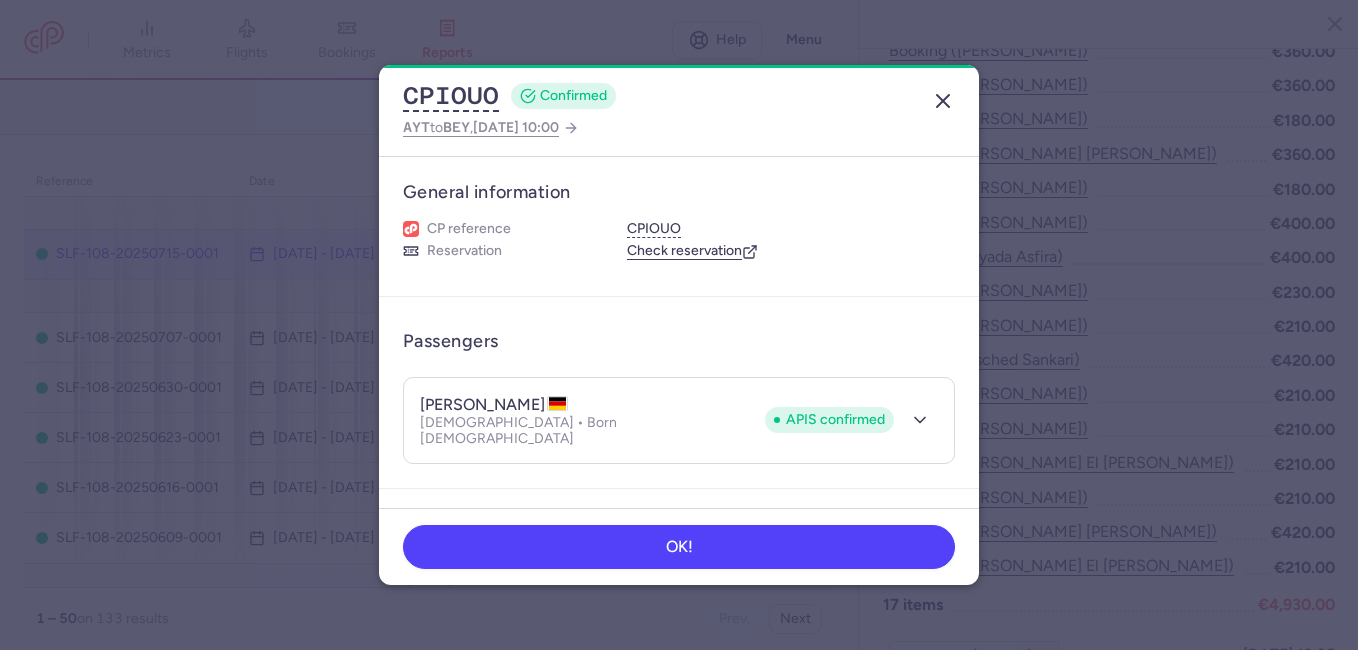 click 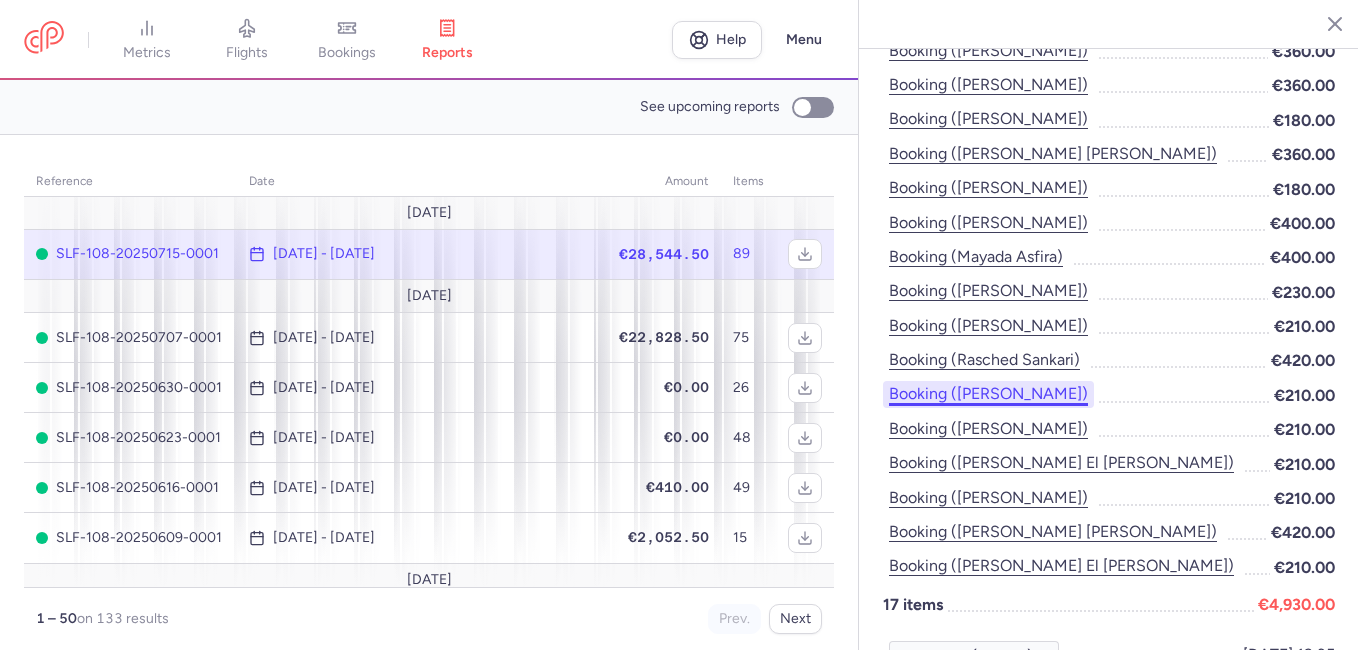 click on "Booking ([PERSON_NAME])" at bounding box center (988, 394) 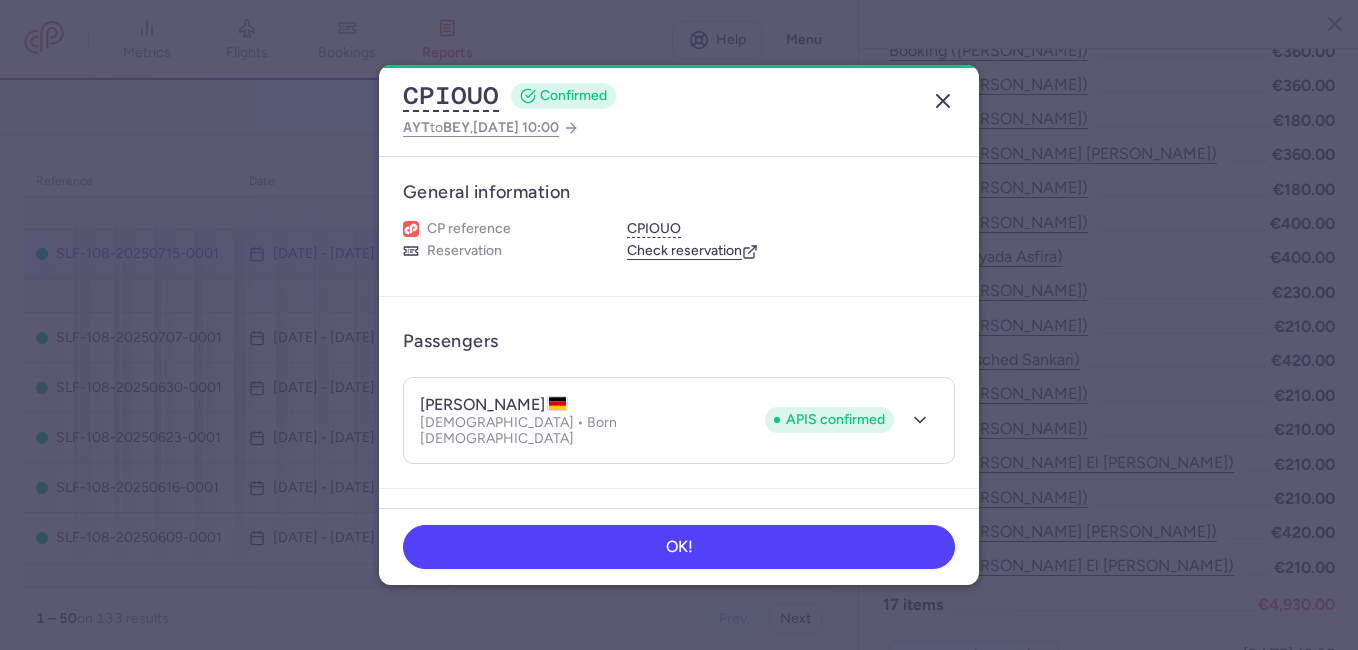 click 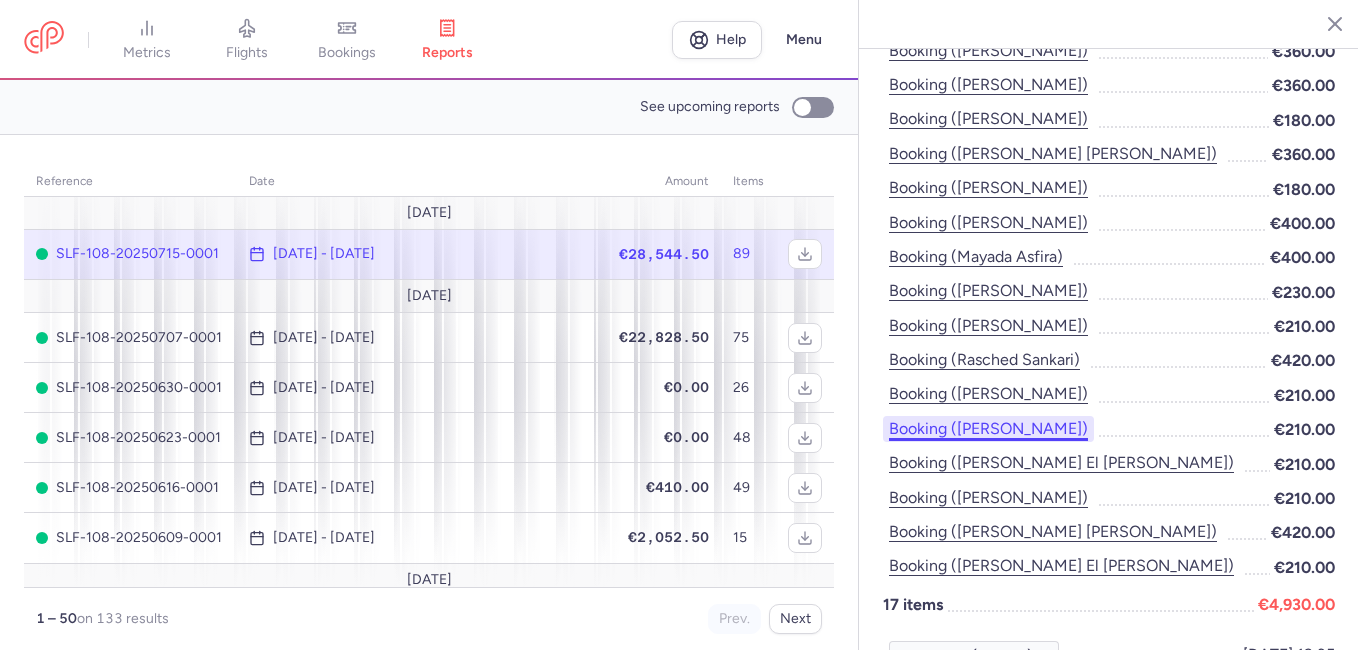 click on "Booking ([PERSON_NAME])" at bounding box center (988, 429) 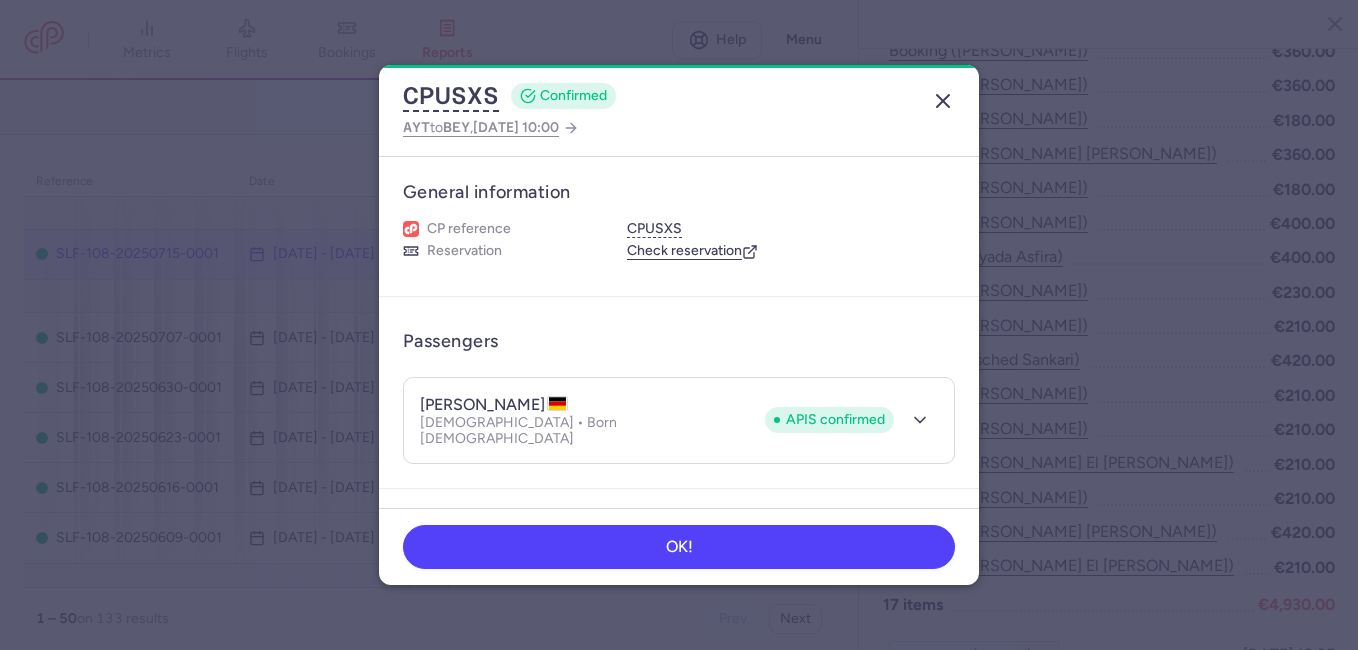 click 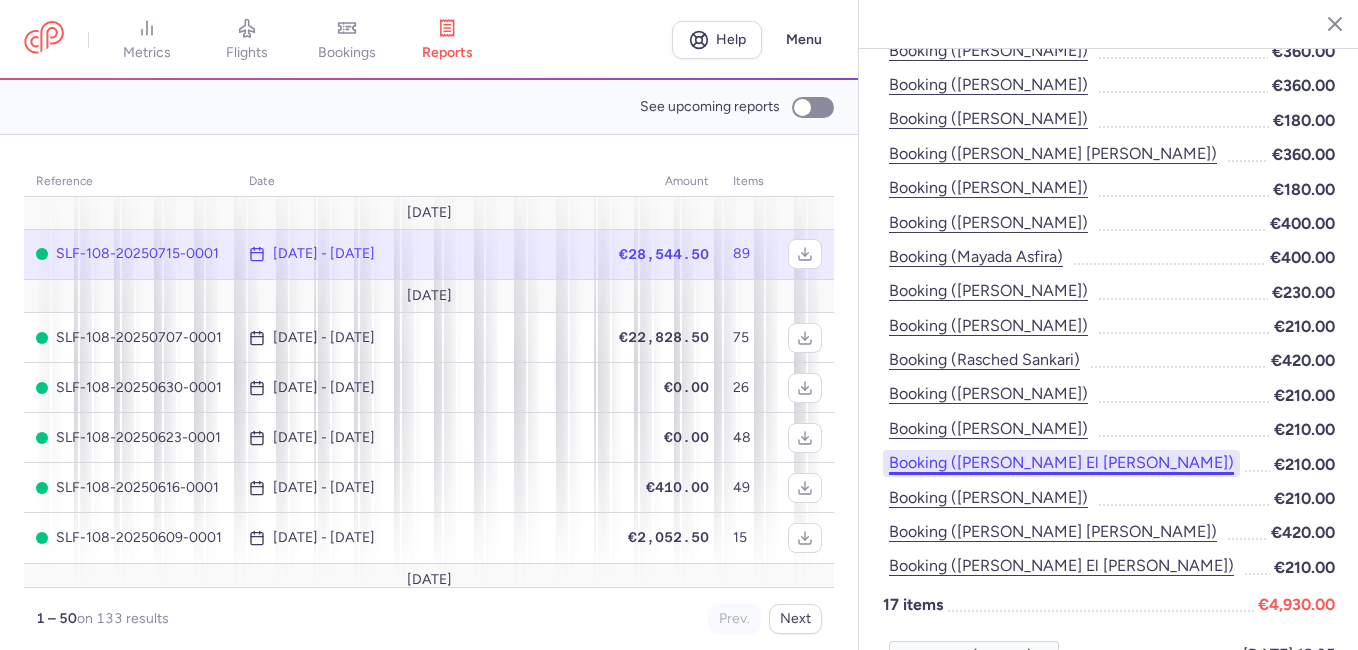 click on "Booking ([PERSON_NAME] el [PERSON_NAME])" at bounding box center [1061, 463] 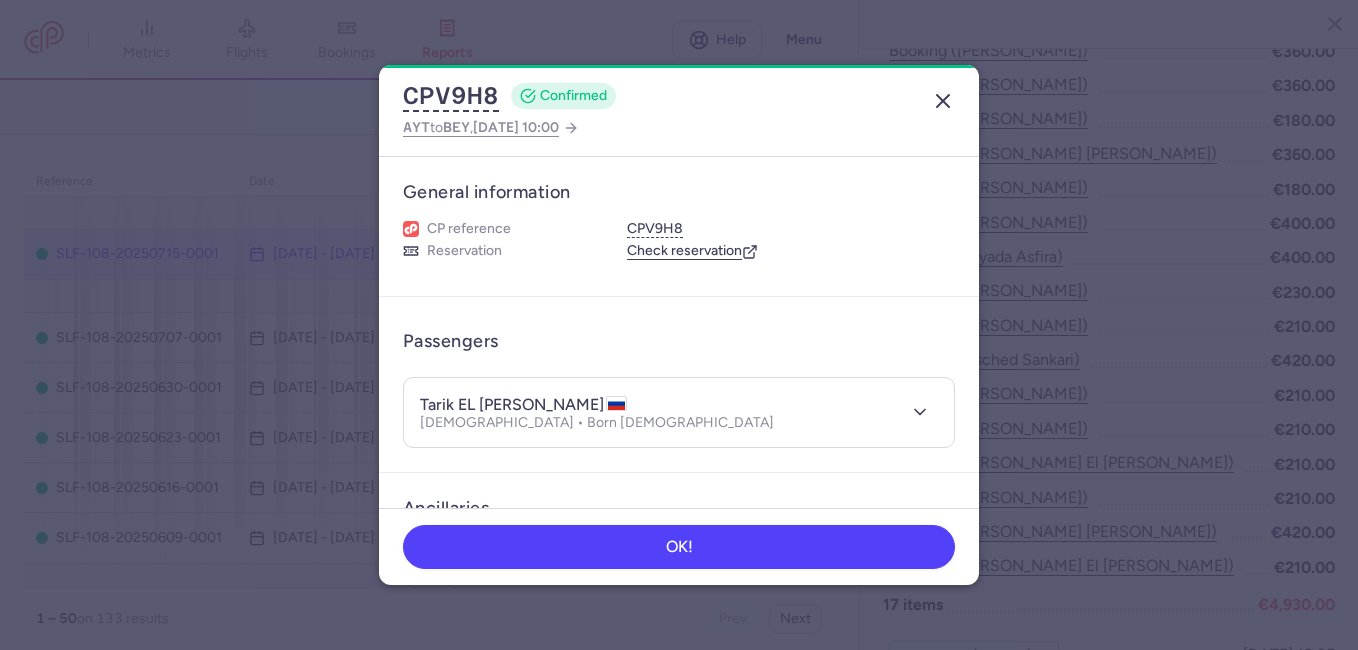click 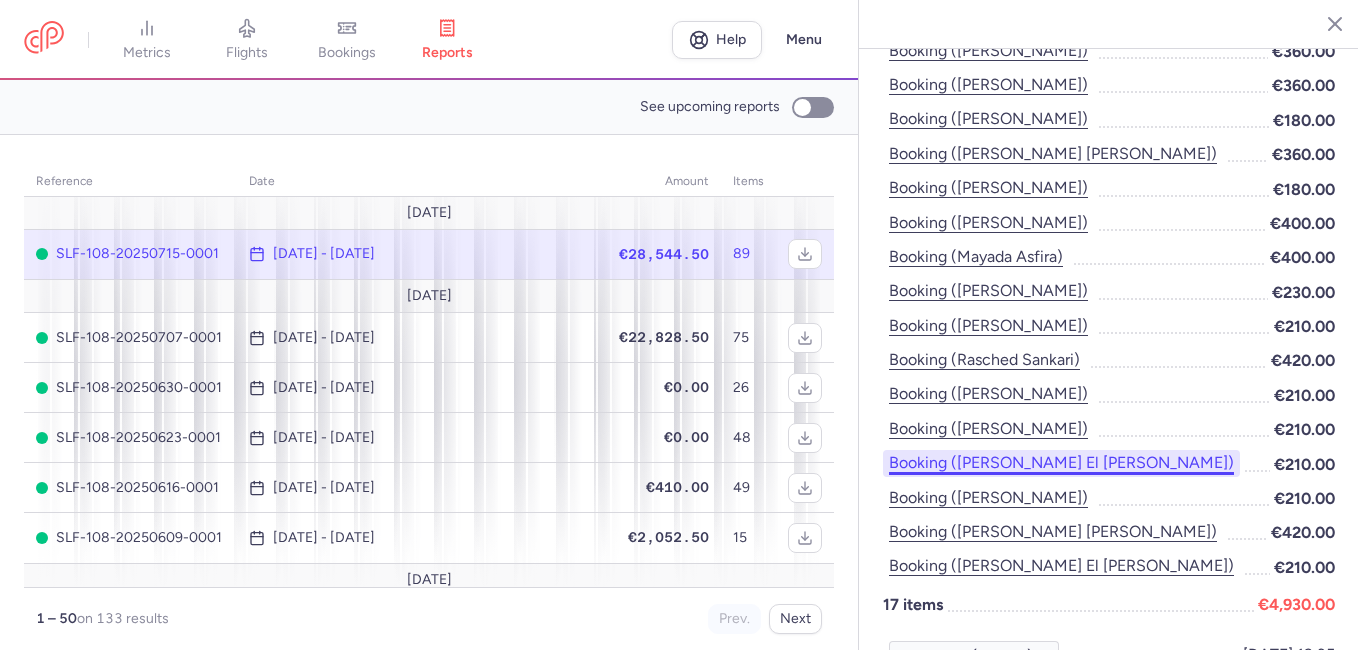 click on "Booking ([PERSON_NAME] el [PERSON_NAME])" at bounding box center [1061, 463] 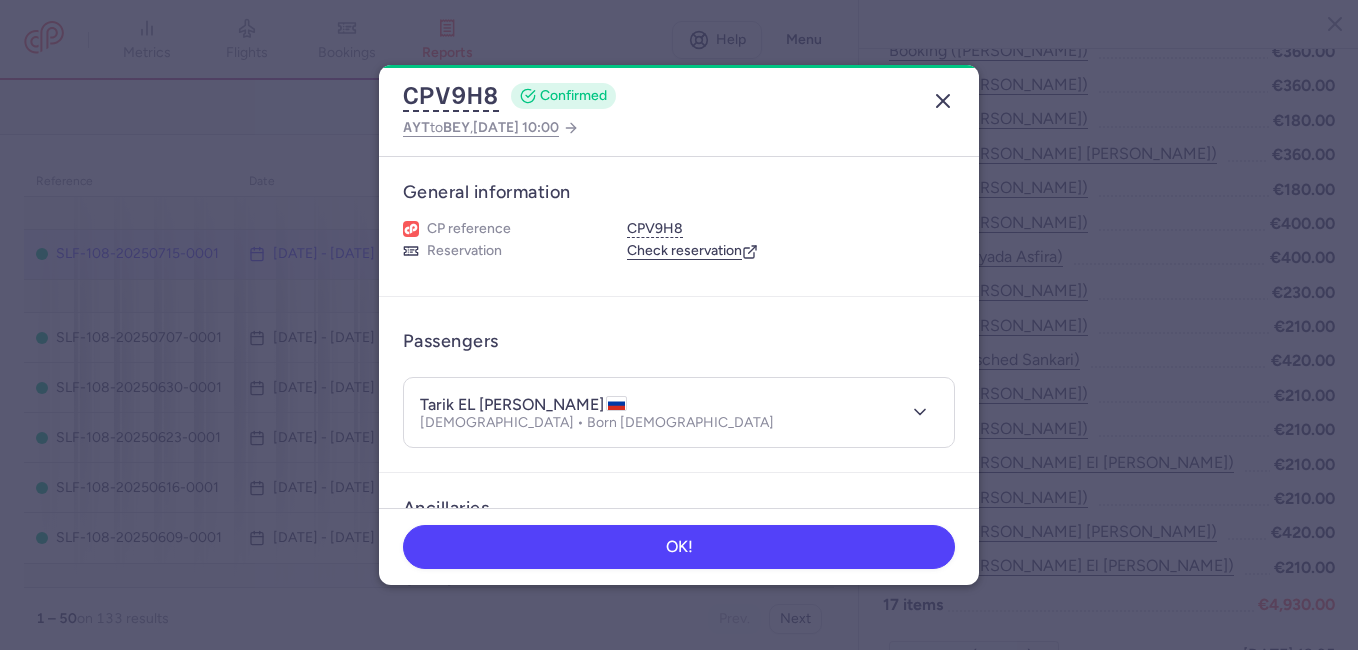 click 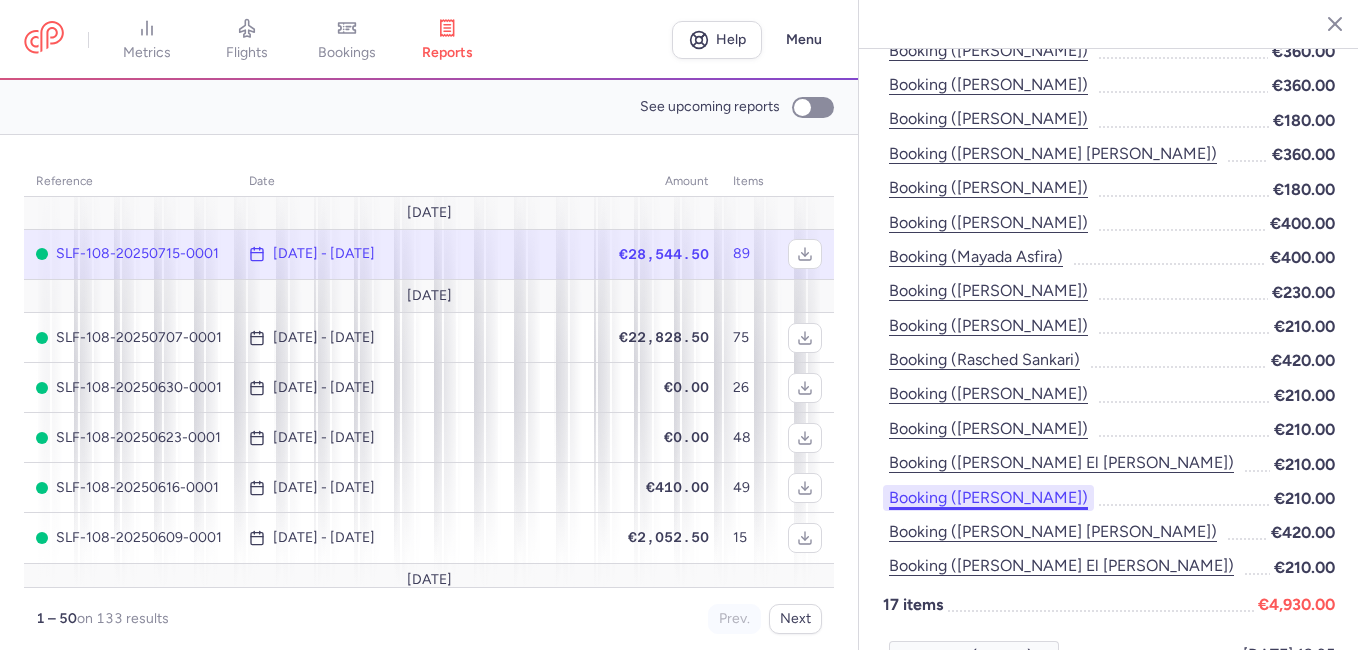 click on "Booking ([PERSON_NAME])" at bounding box center [988, 498] 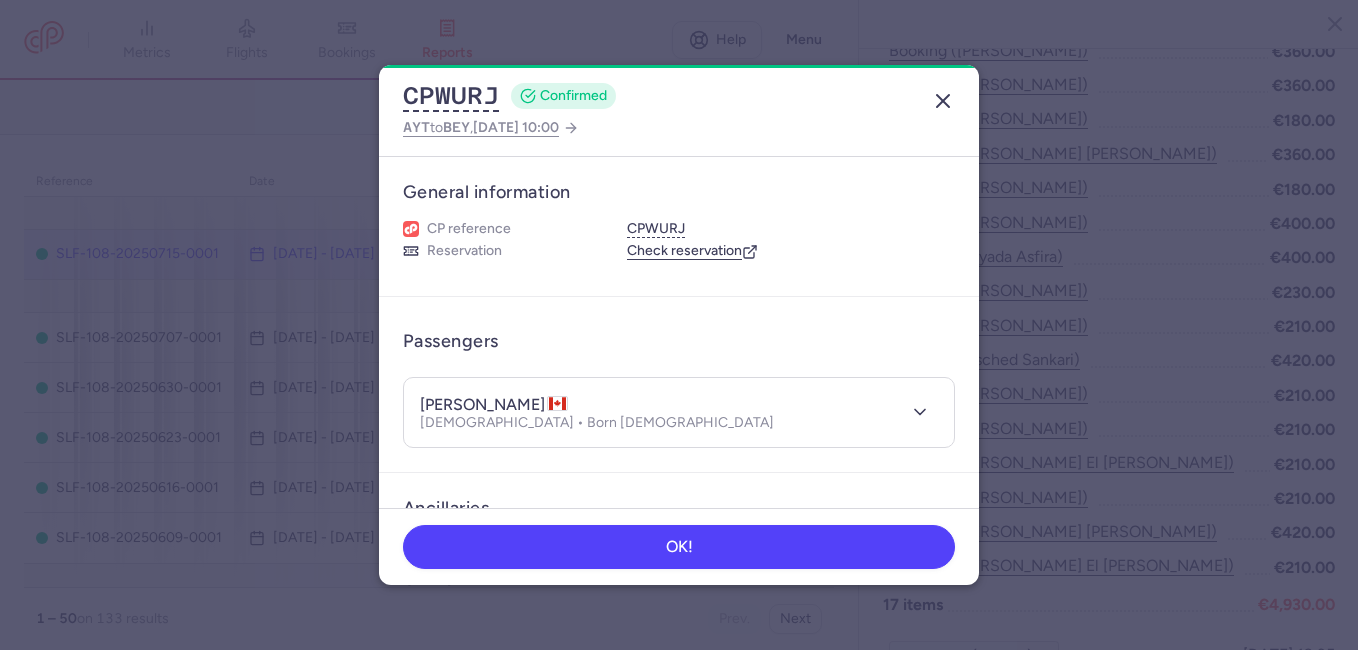 click 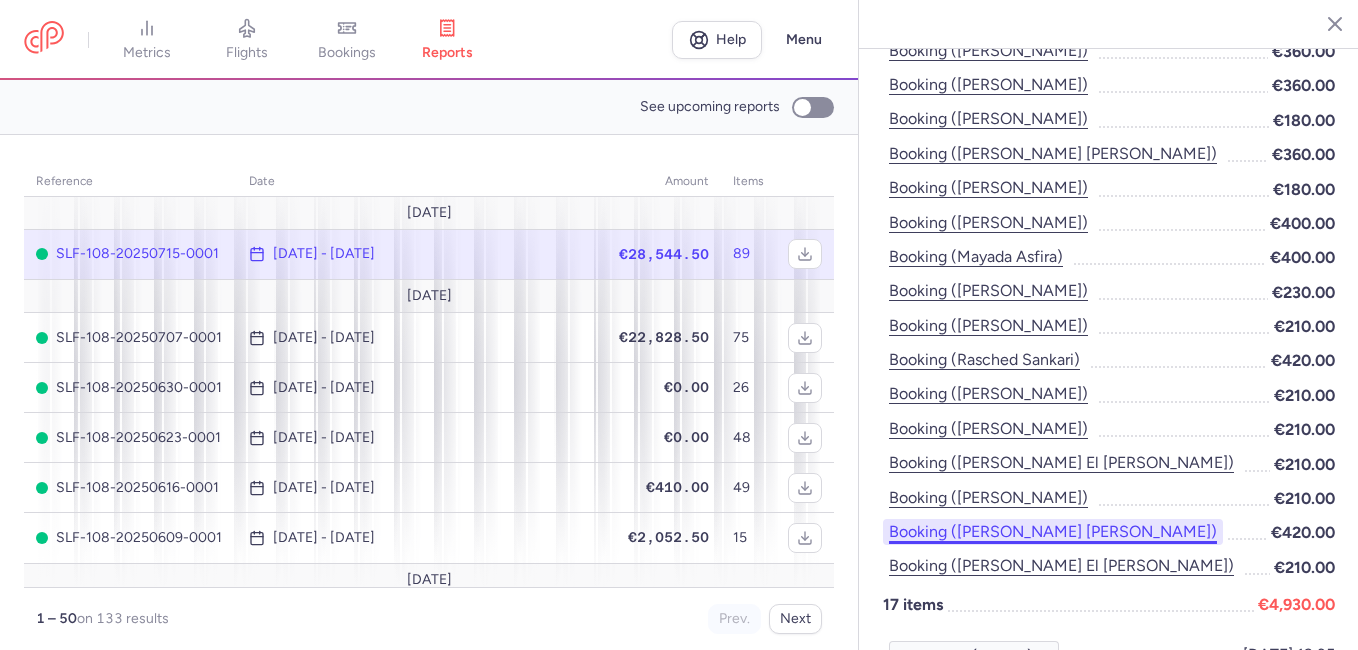 click on "Booking ([PERSON_NAME] [PERSON_NAME])" at bounding box center (1053, 532) 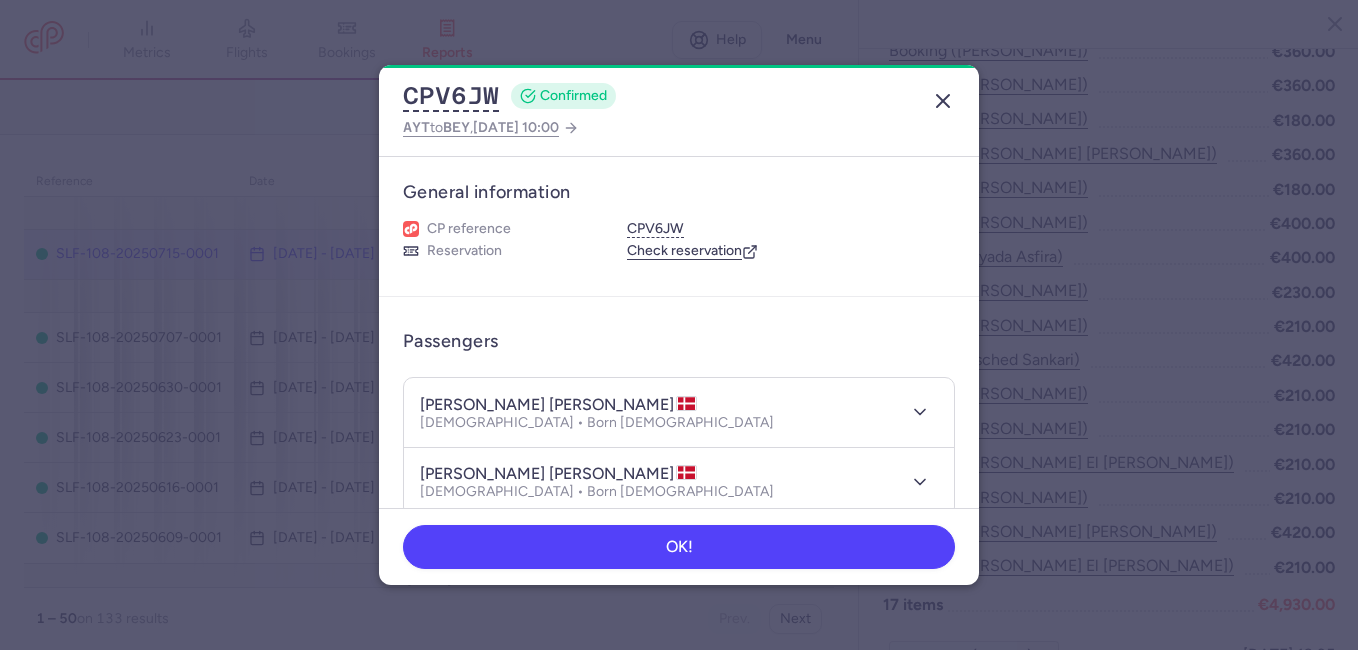 click 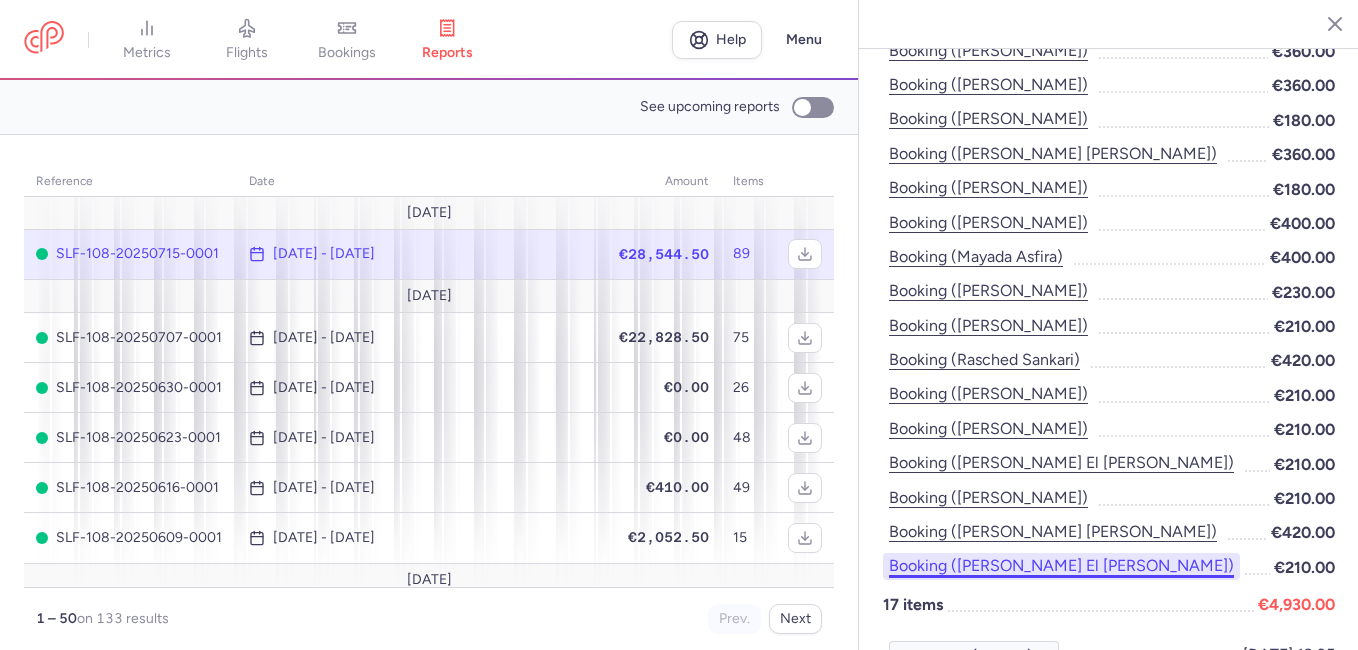 click on "Booking ([PERSON_NAME] el [PERSON_NAME])" at bounding box center (1061, 566) 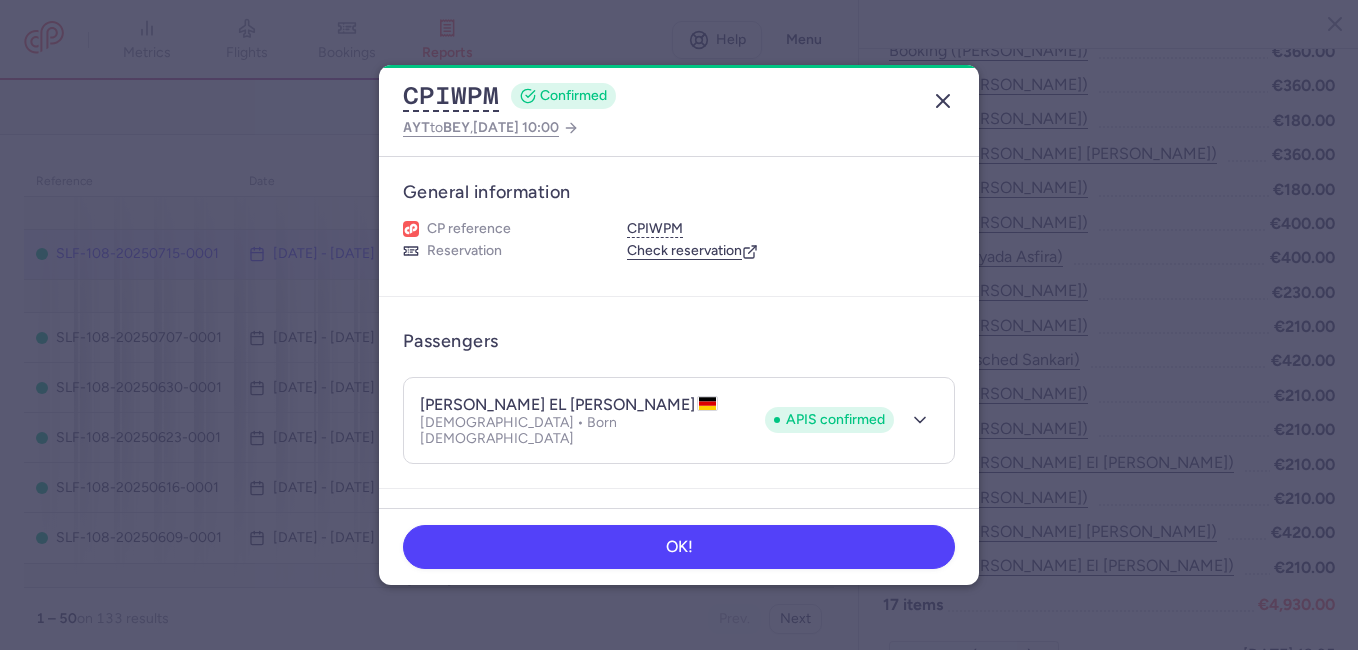 click 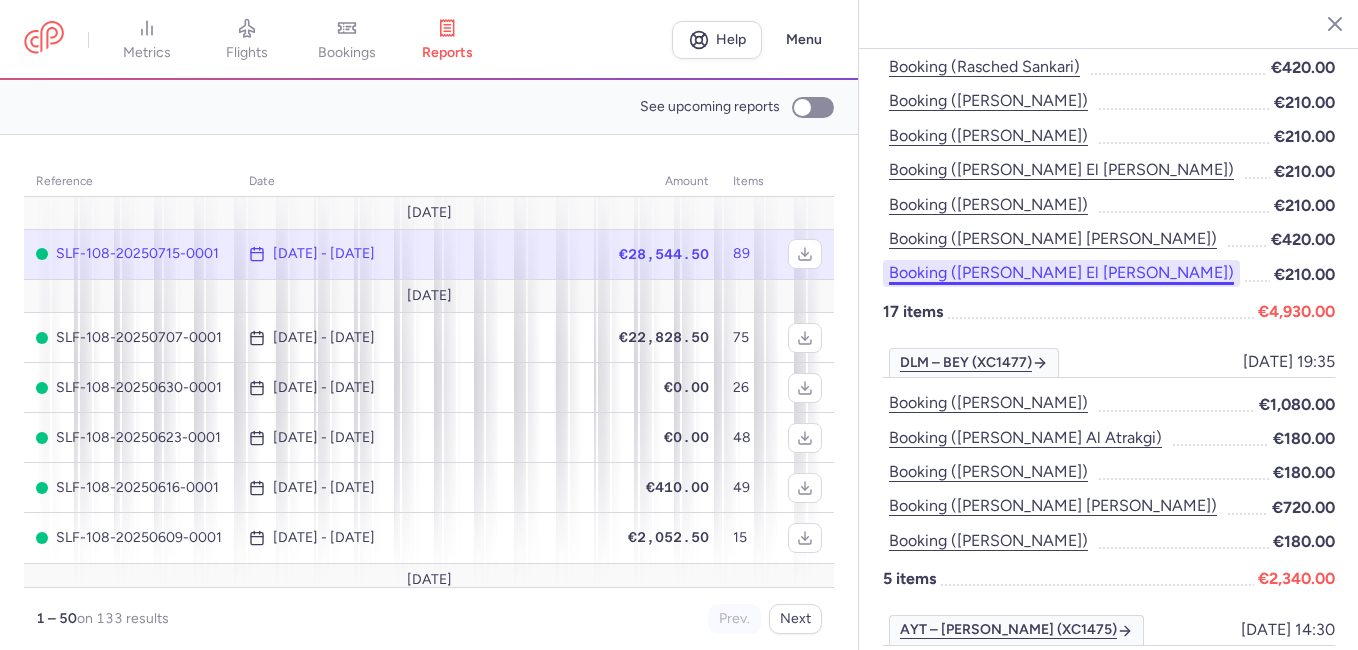 scroll, scrollTop: 1200, scrollLeft: 0, axis: vertical 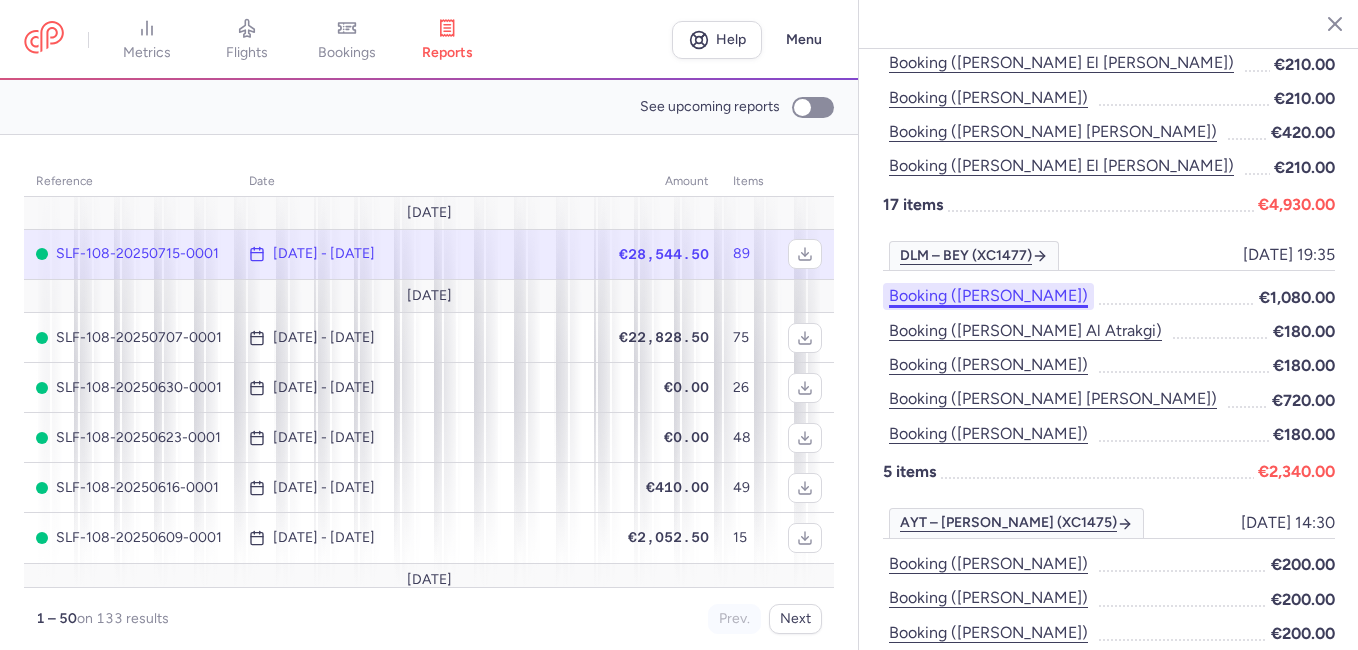 click on "Booking ([PERSON_NAME])" at bounding box center (988, 296) 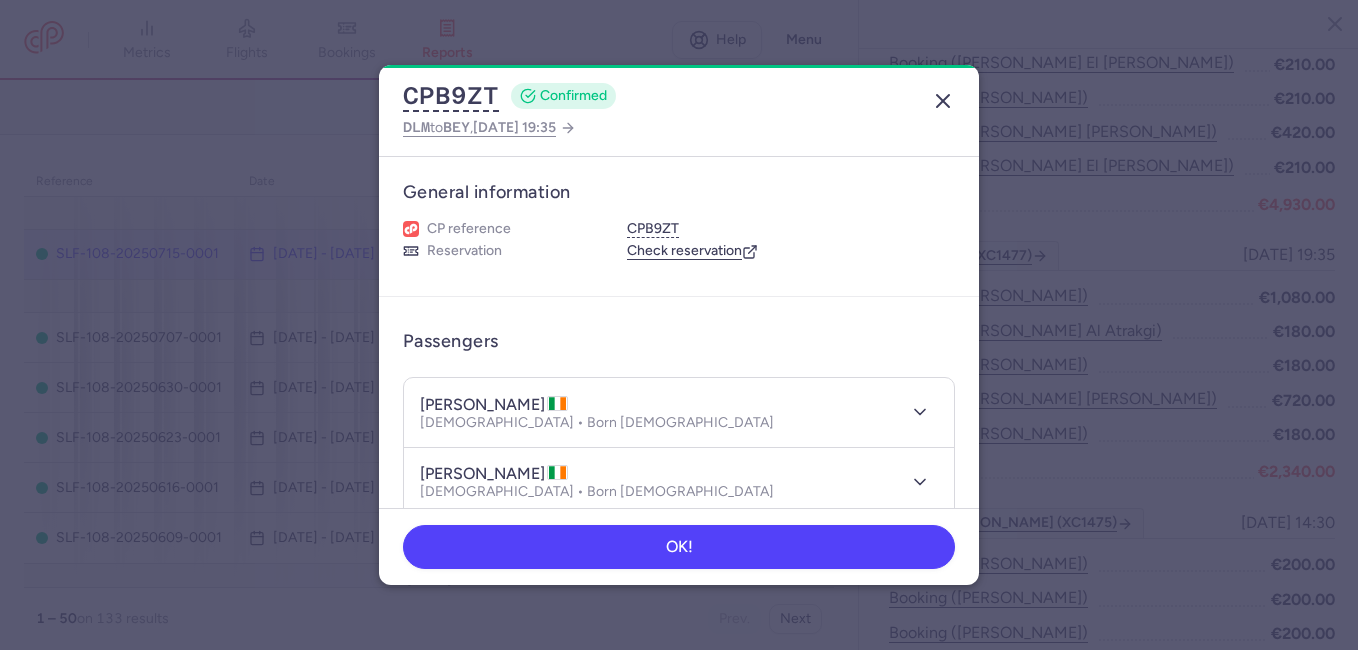 click 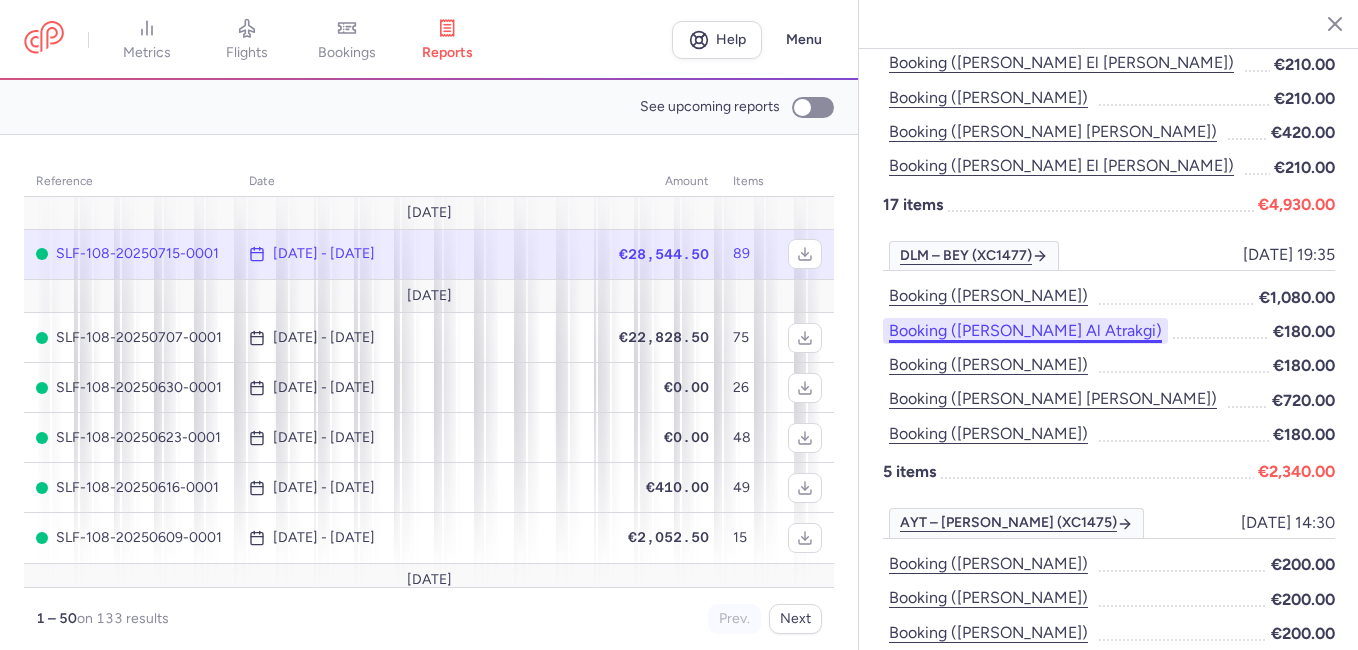 click on "Booking ([PERSON_NAME] al atrakgi)" at bounding box center (1025, 331) 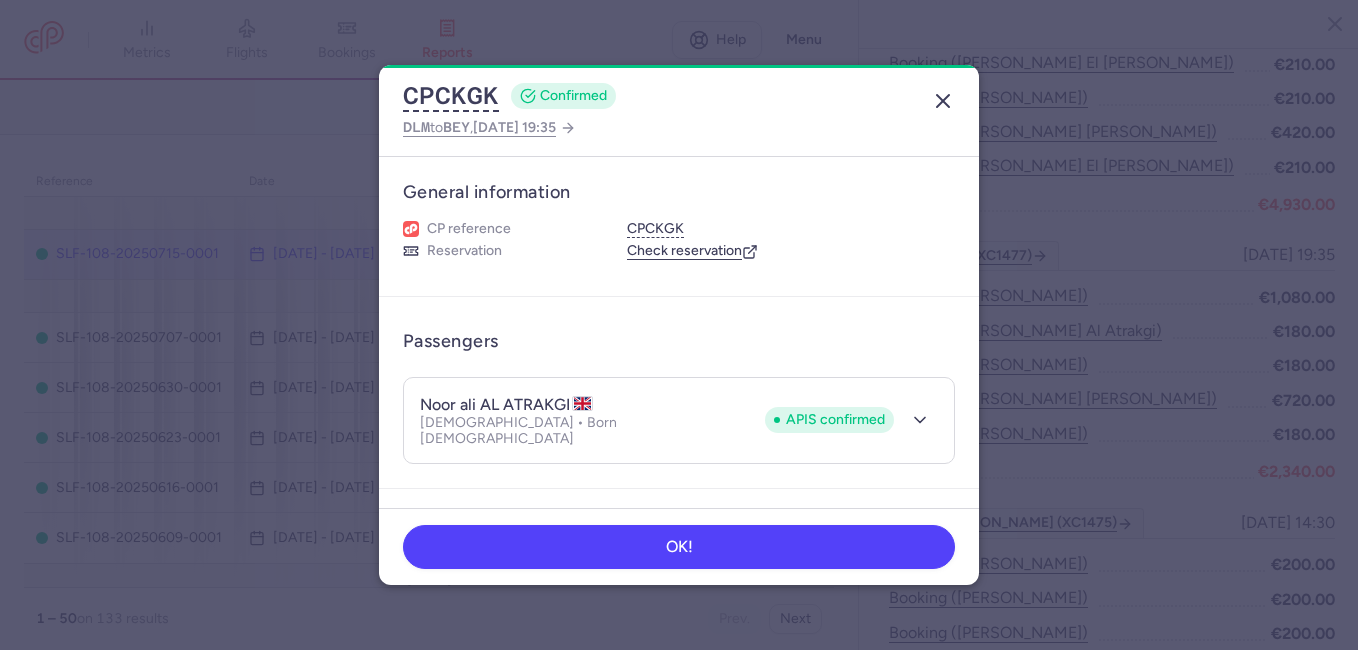 click 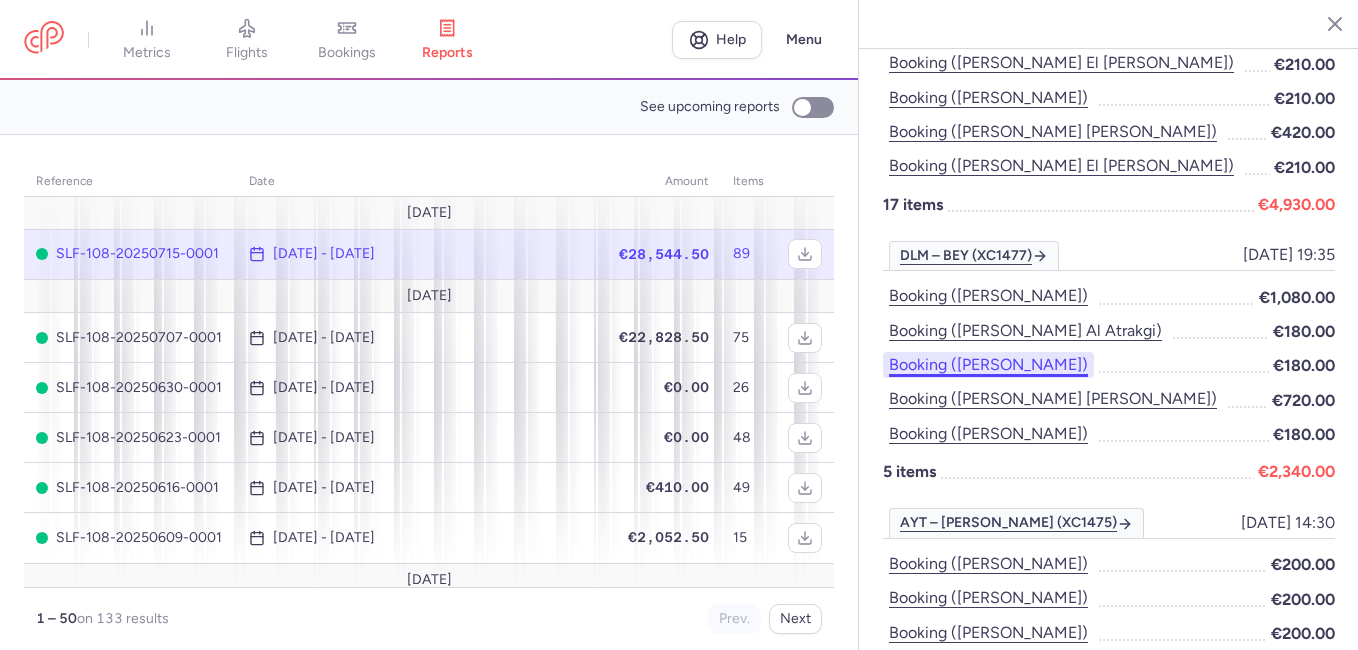 click on "Booking ([PERSON_NAME])" at bounding box center [988, 365] 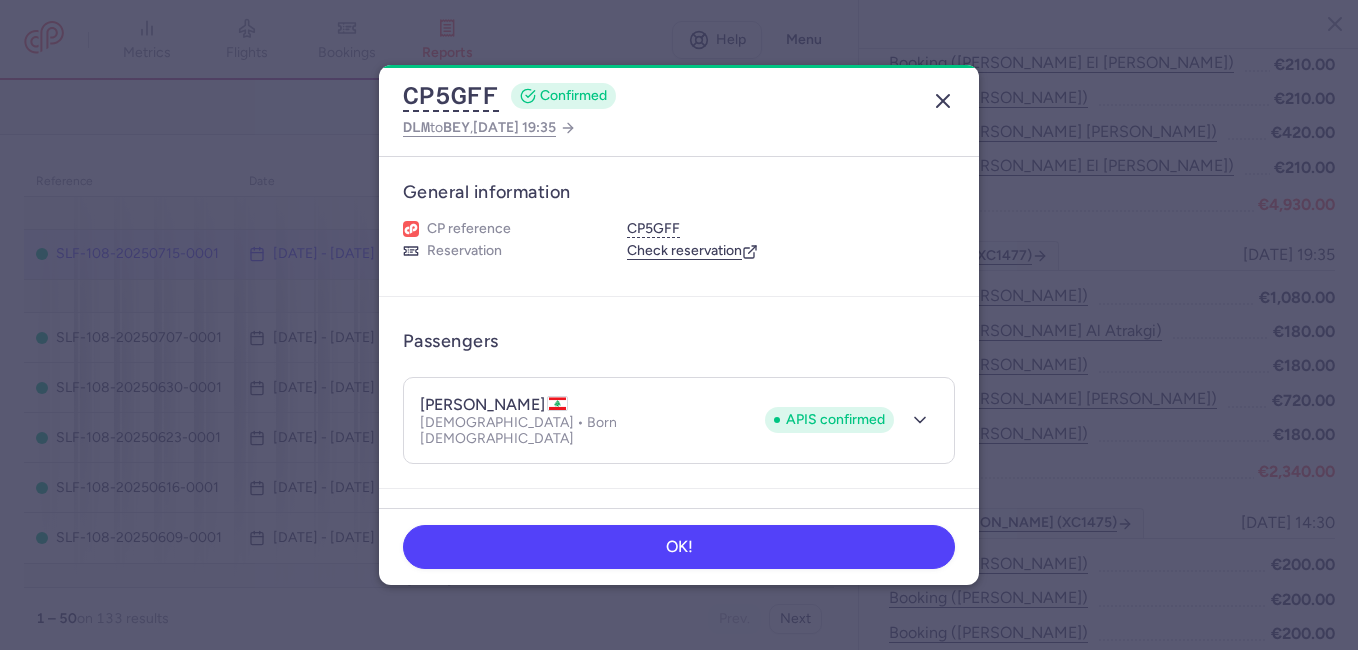 click 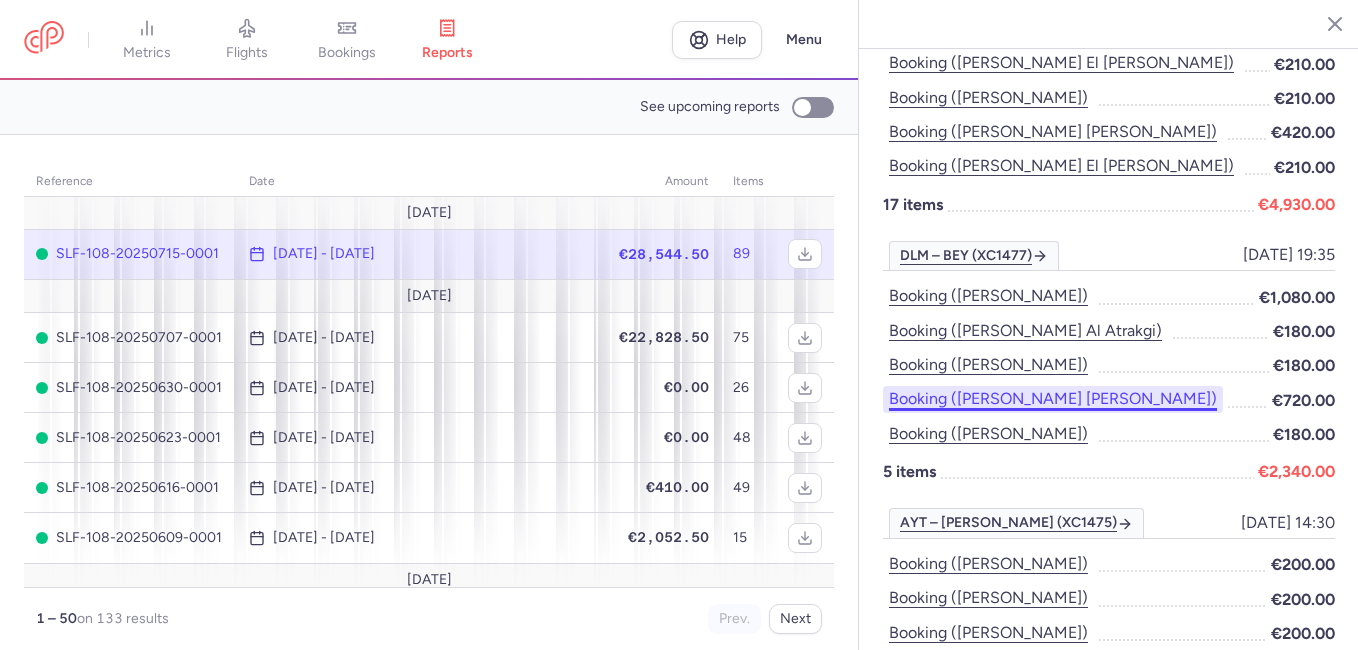 click on "Booking ([PERSON_NAME] [PERSON_NAME])" at bounding box center [1053, 399] 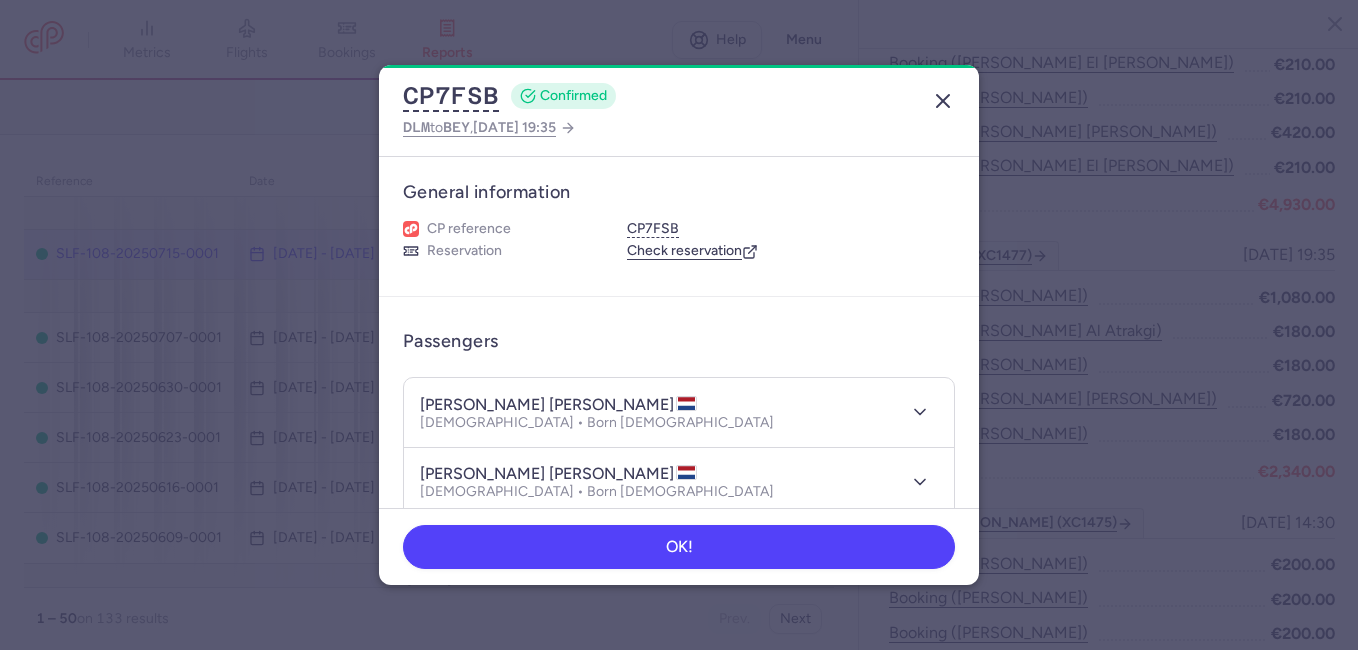 click 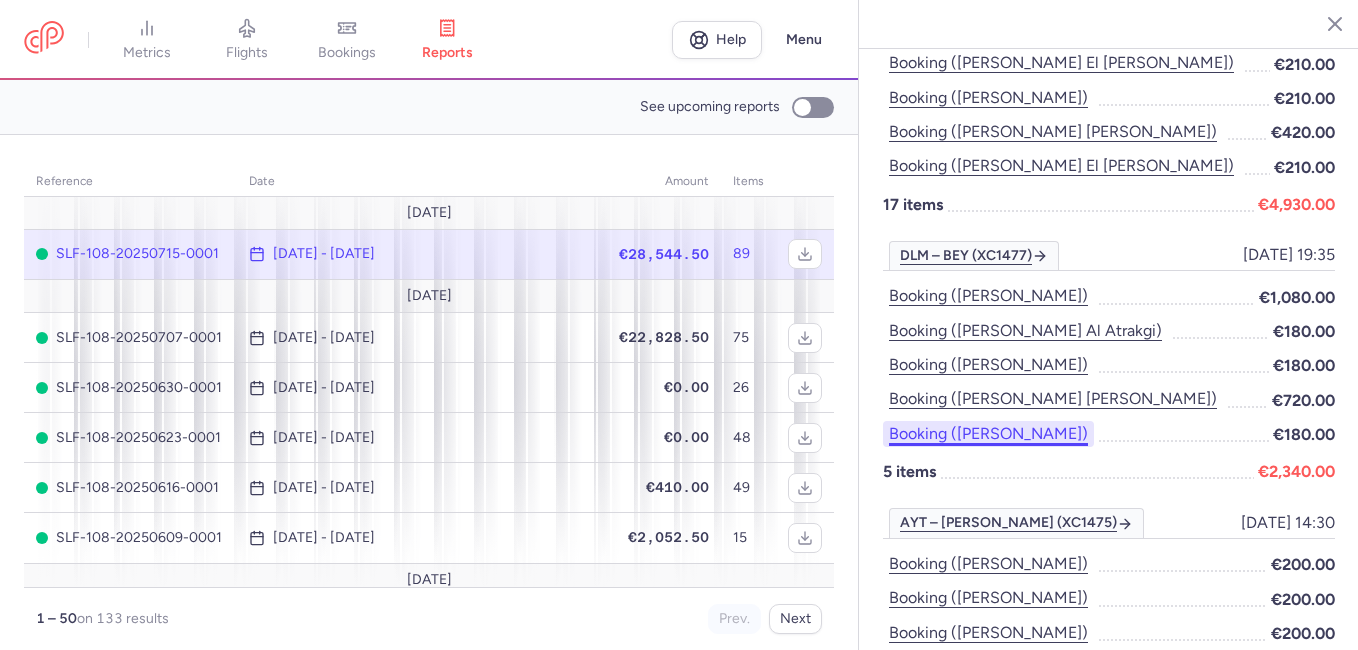 click on "Booking ([PERSON_NAME])" at bounding box center [988, 434] 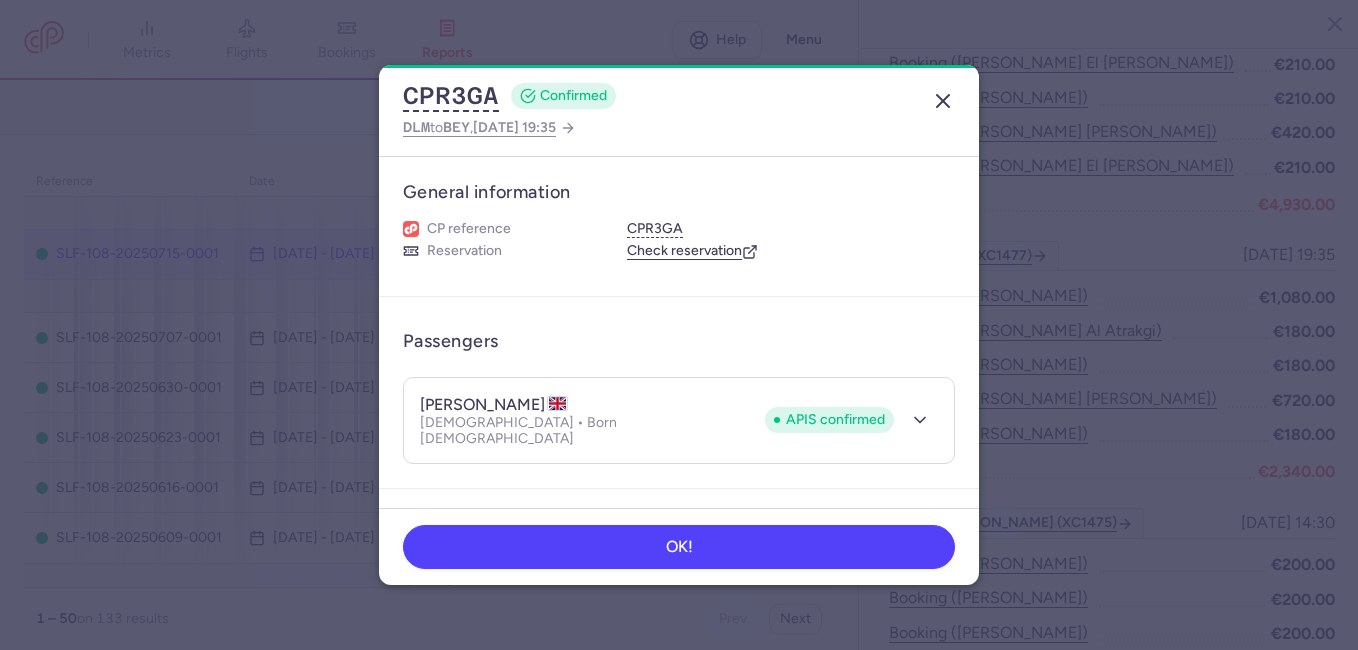 click 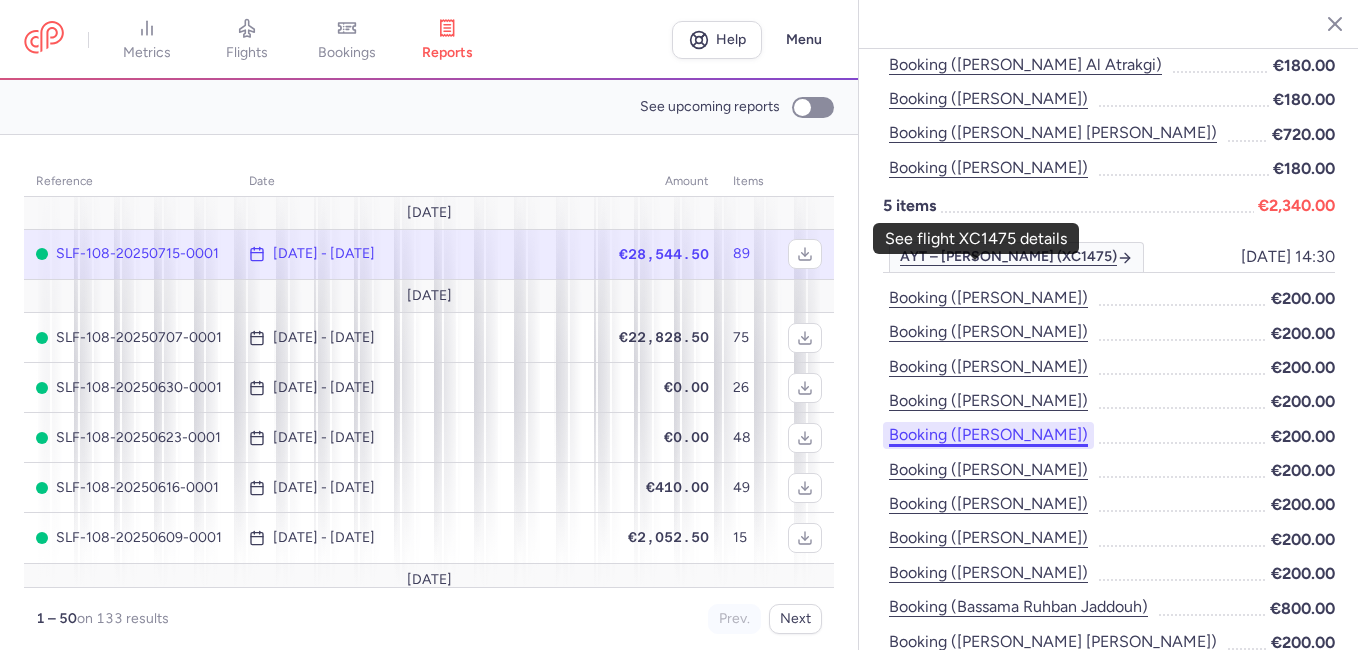 scroll, scrollTop: 1500, scrollLeft: 0, axis: vertical 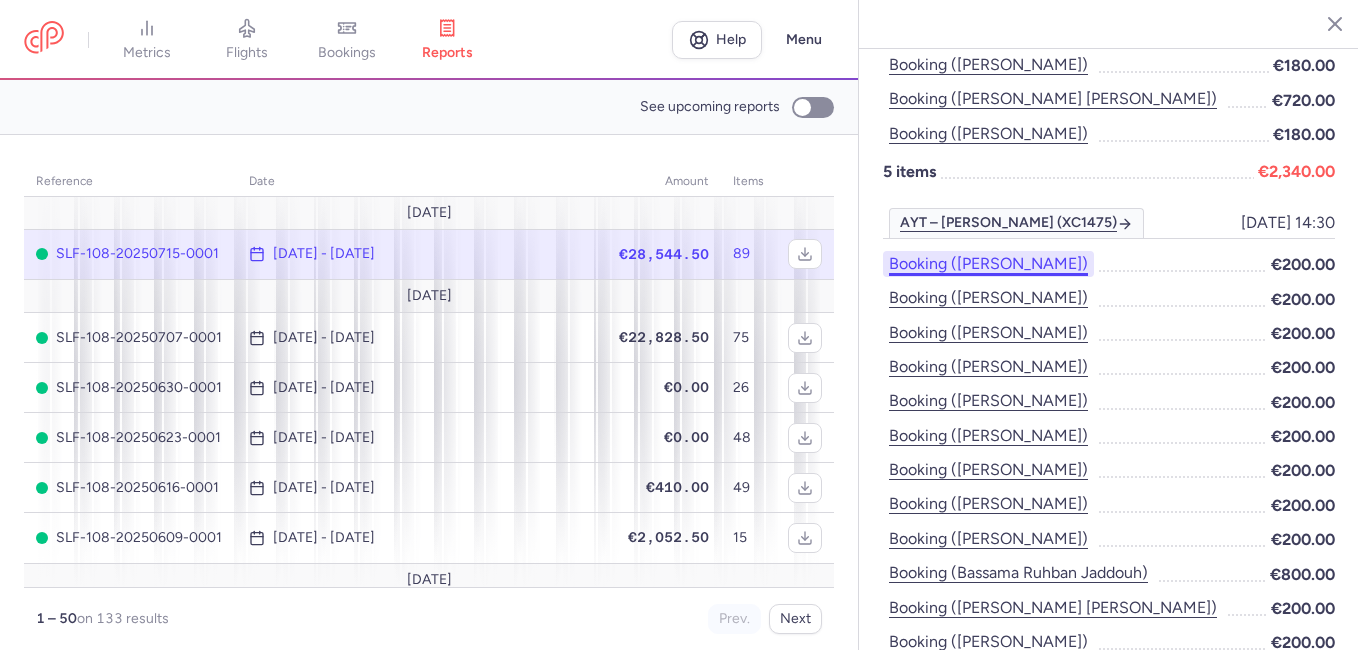 click on "Booking ([PERSON_NAME])" at bounding box center [988, 264] 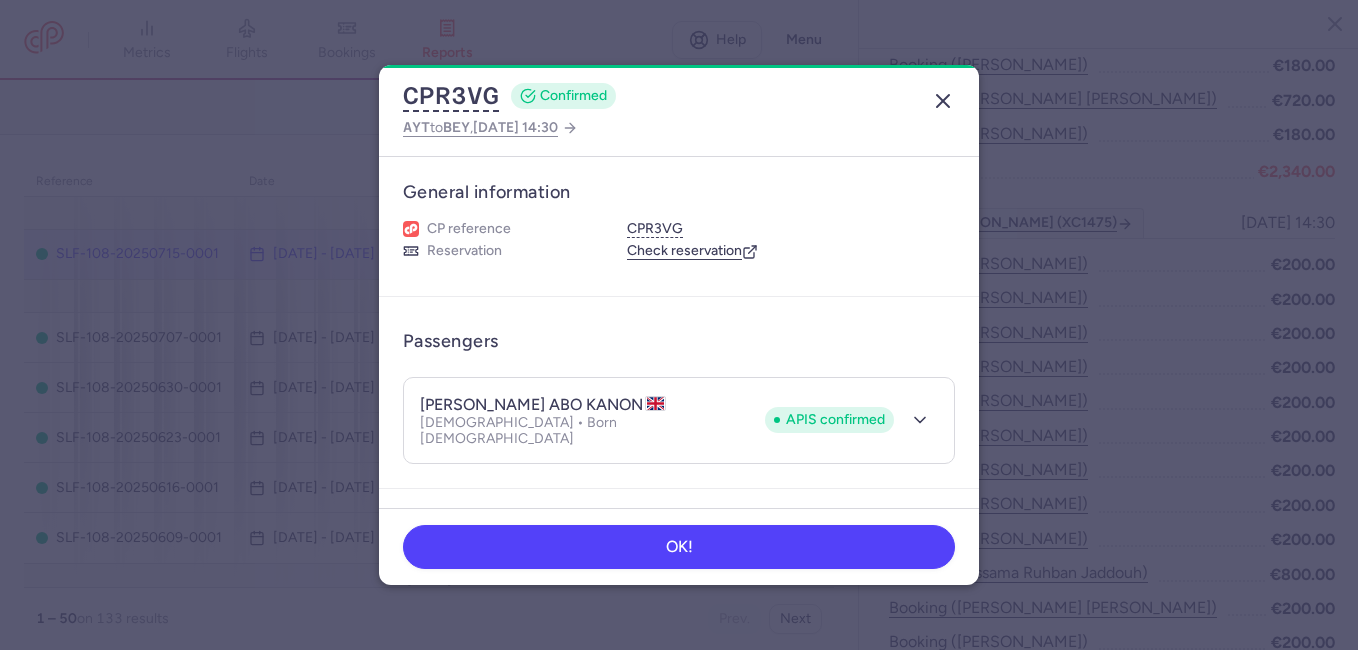 click 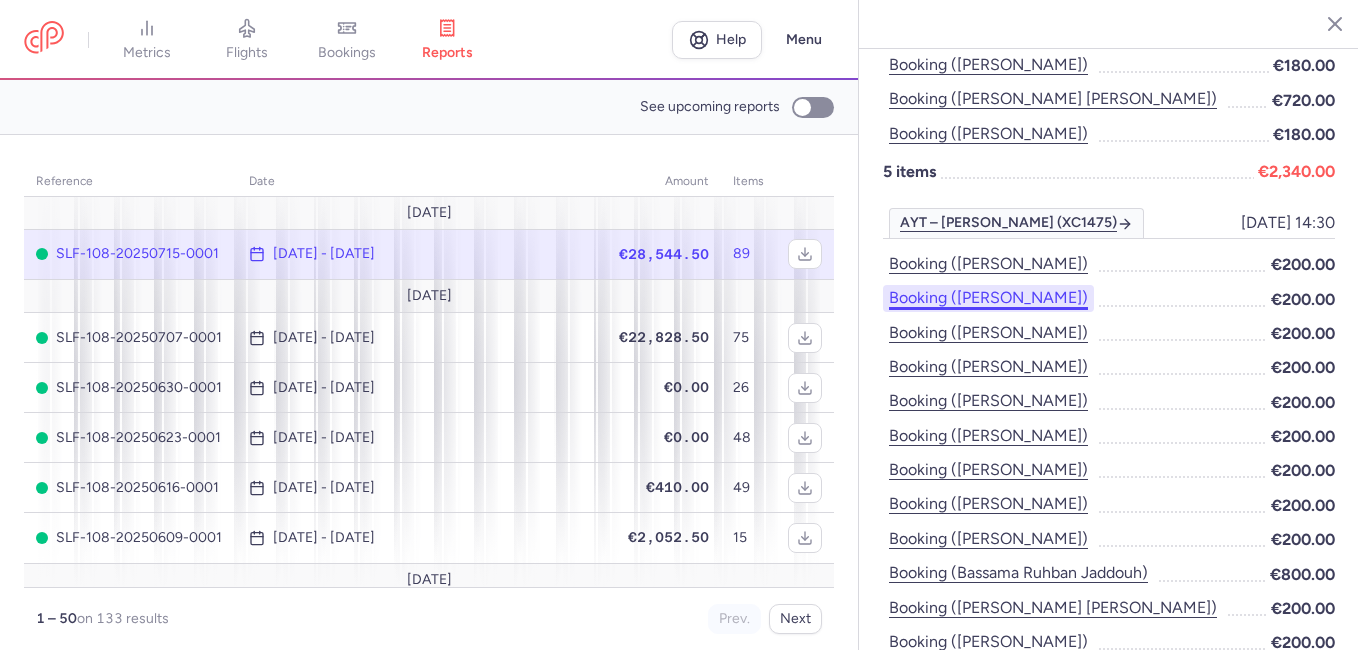 click on "Booking ([PERSON_NAME])" at bounding box center (988, 298) 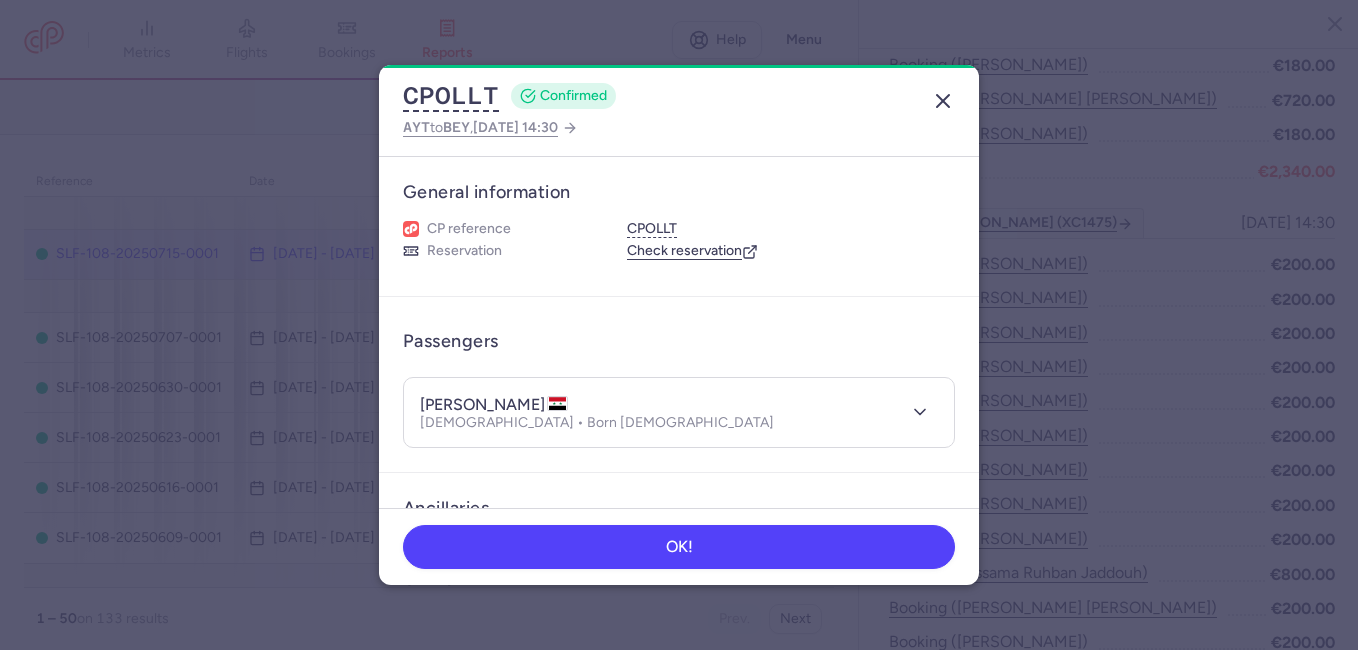 click 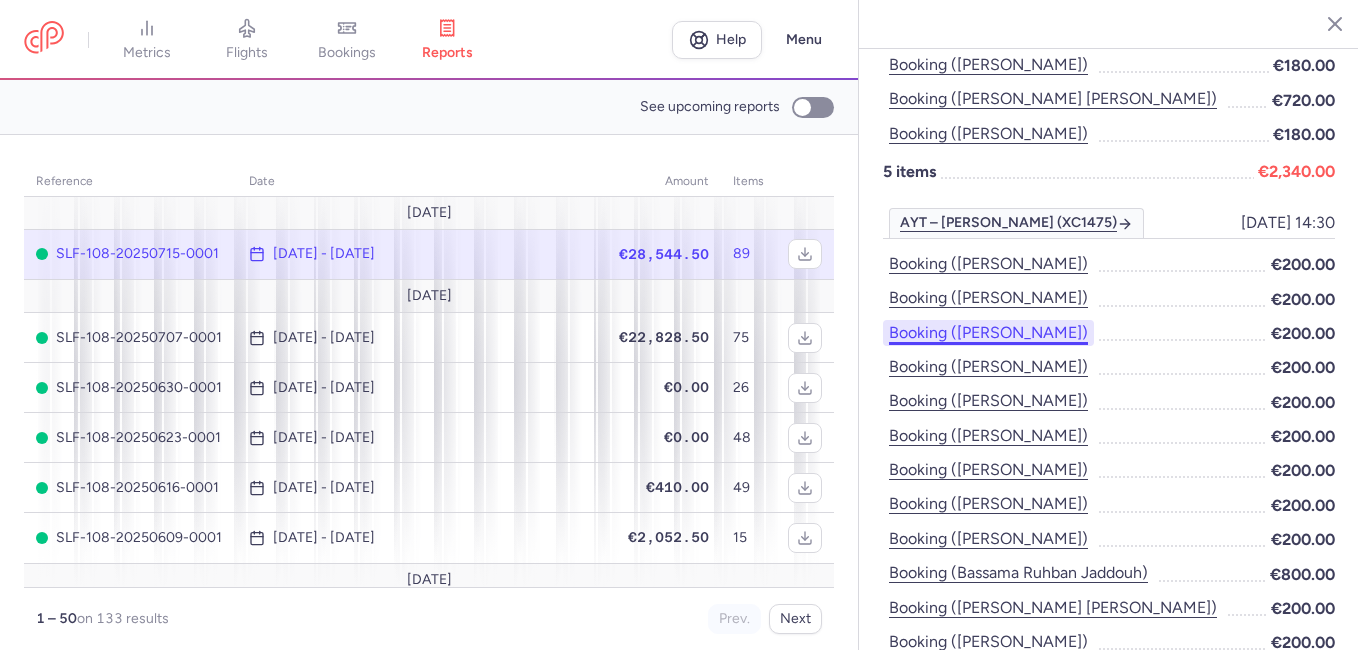 click on "Booking ([PERSON_NAME])" at bounding box center (988, 333) 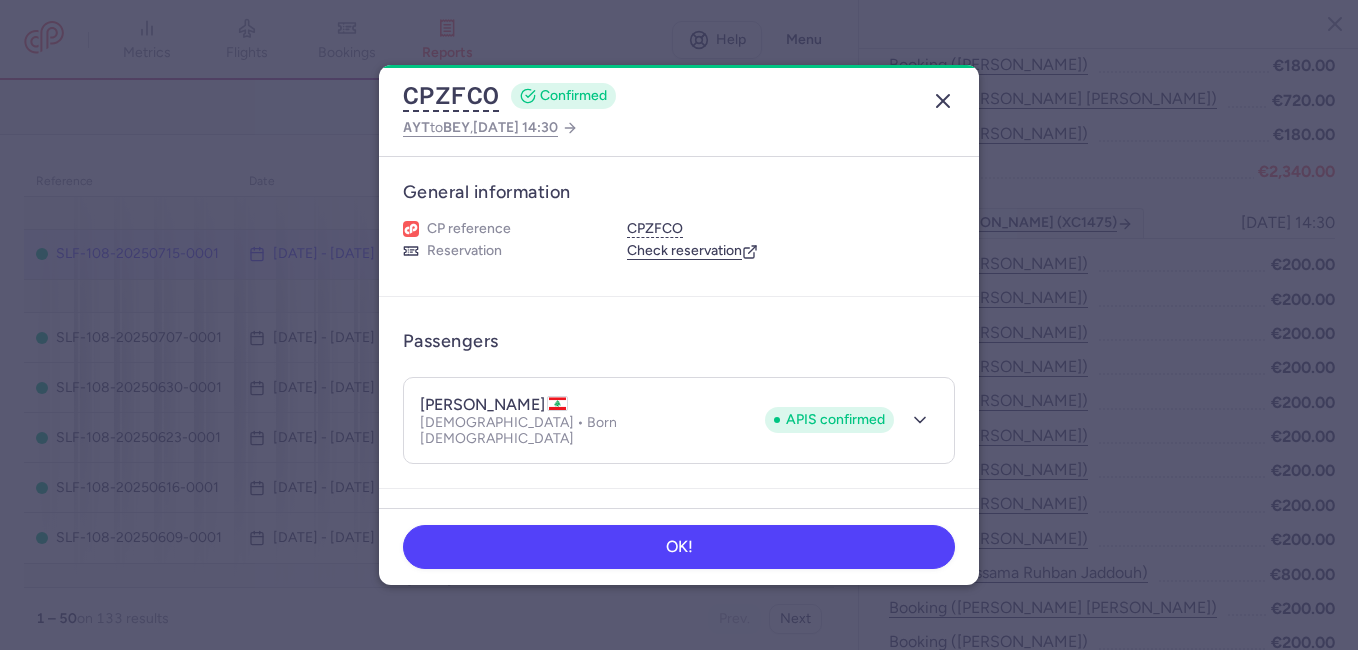 click 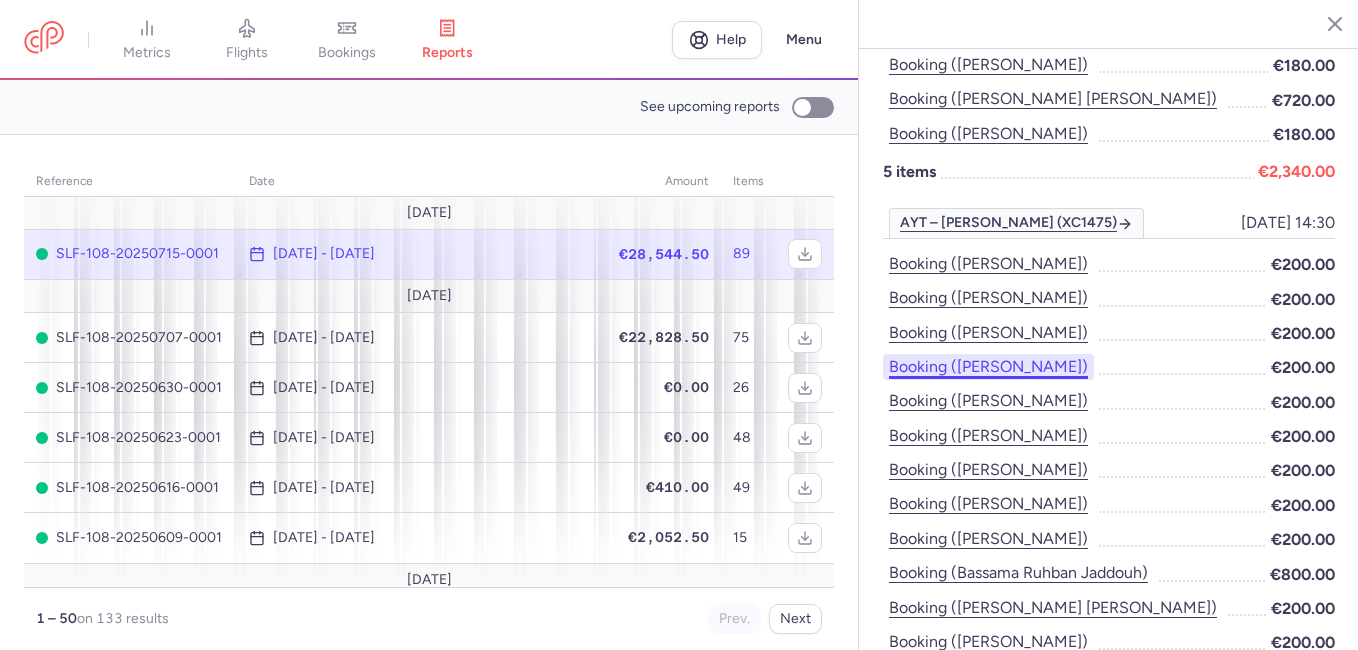 click on "Booking ([PERSON_NAME])" at bounding box center (988, 367) 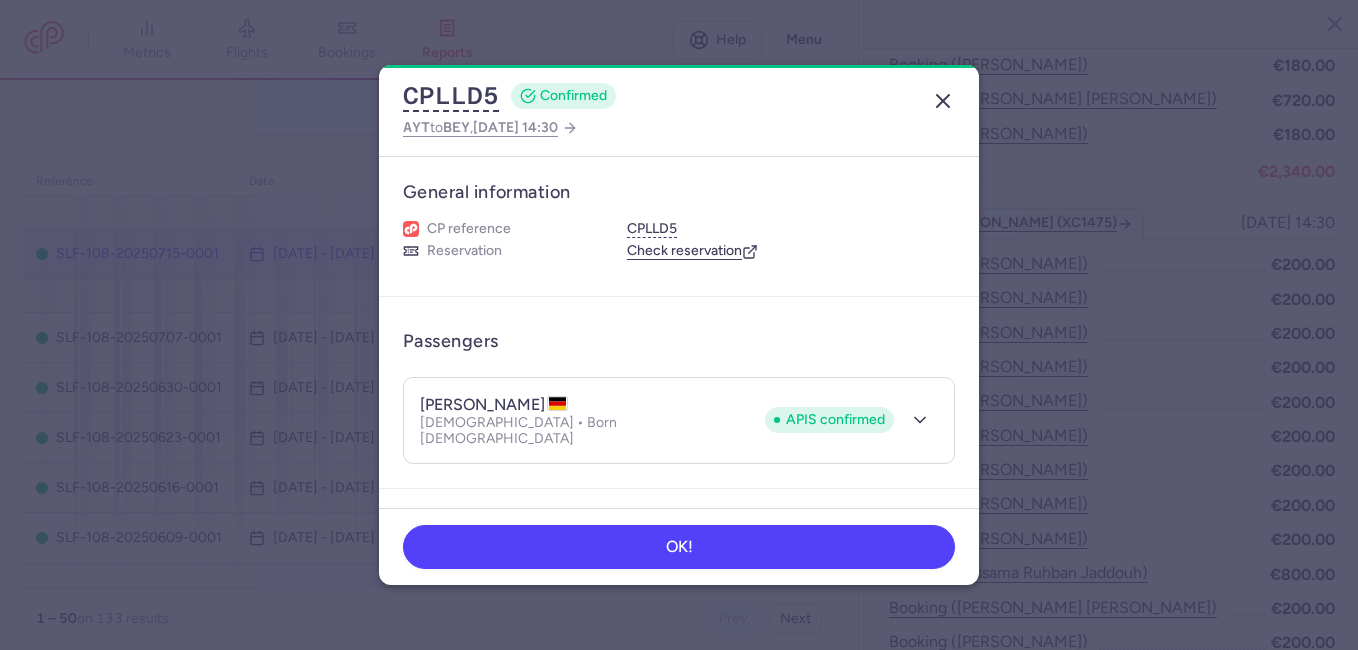 click 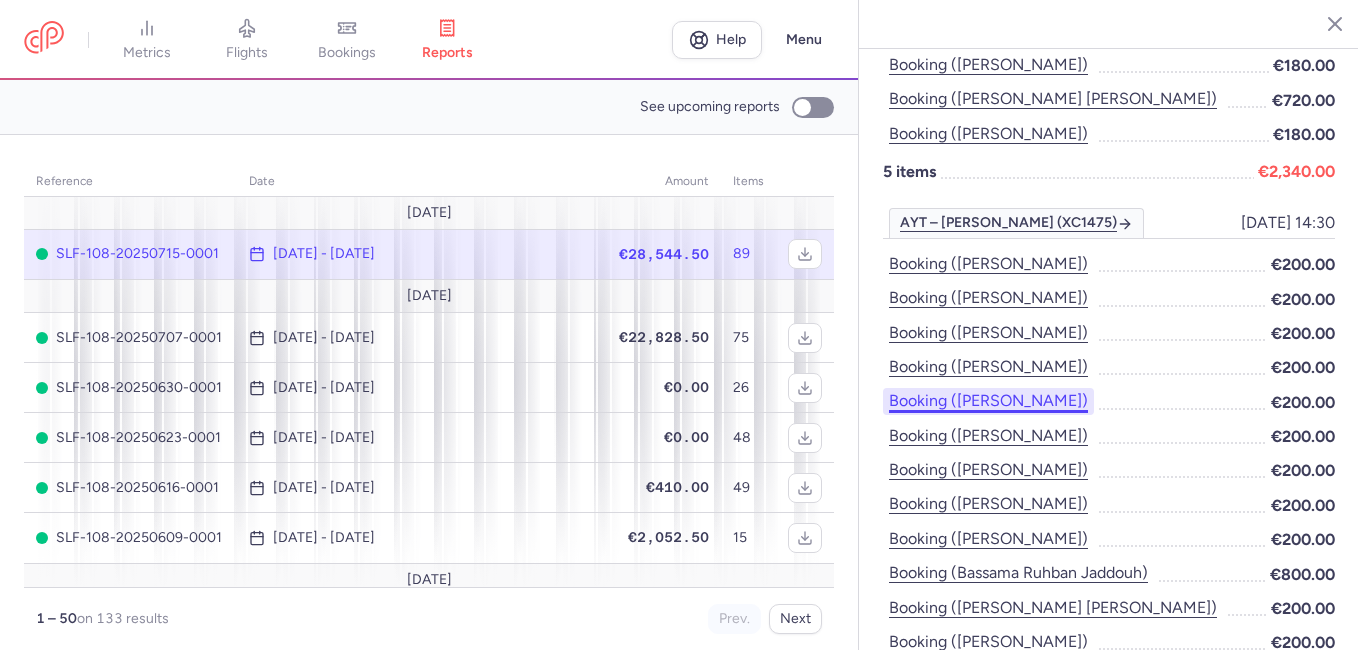 click on "Booking ([PERSON_NAME])" at bounding box center [988, 401] 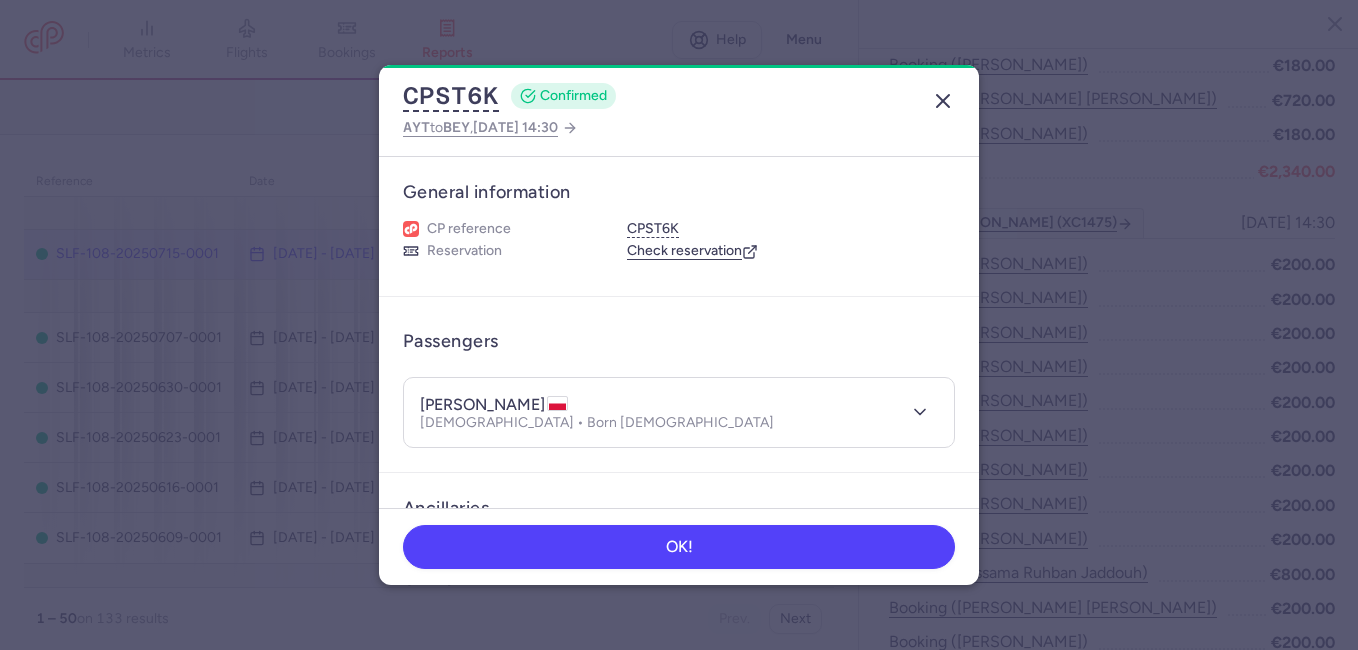 click 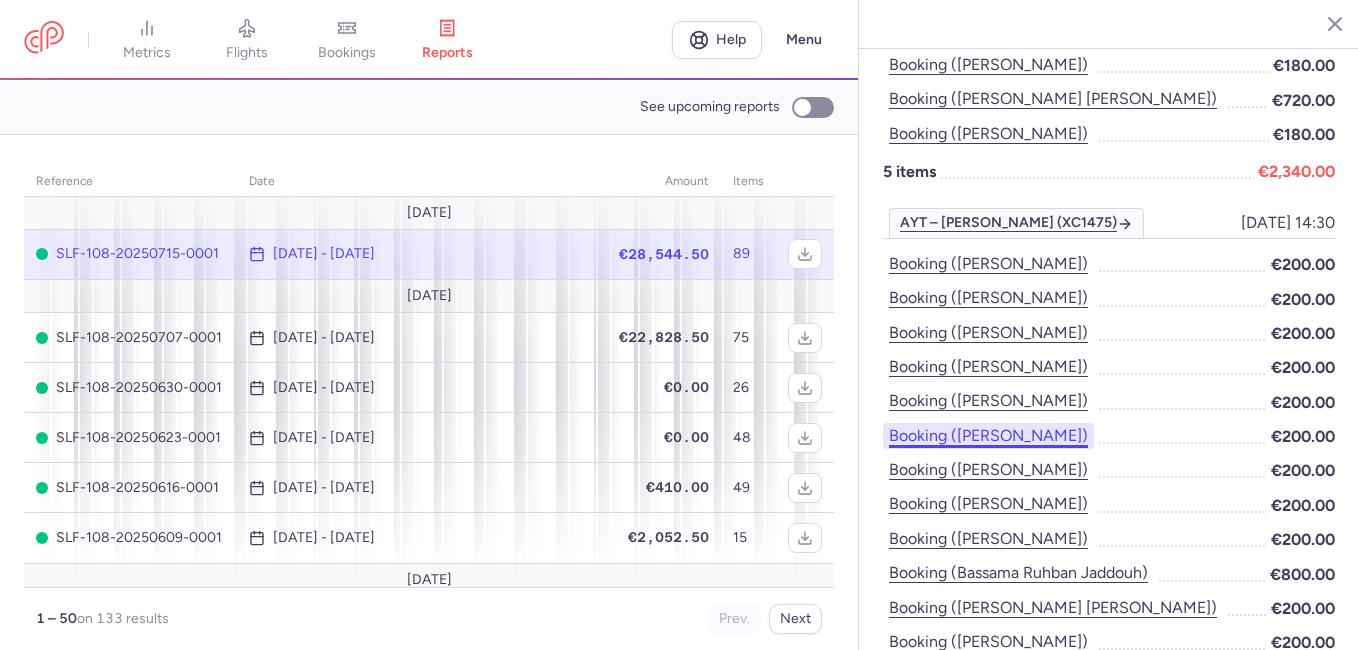 click on "Booking ([PERSON_NAME])" at bounding box center (988, 436) 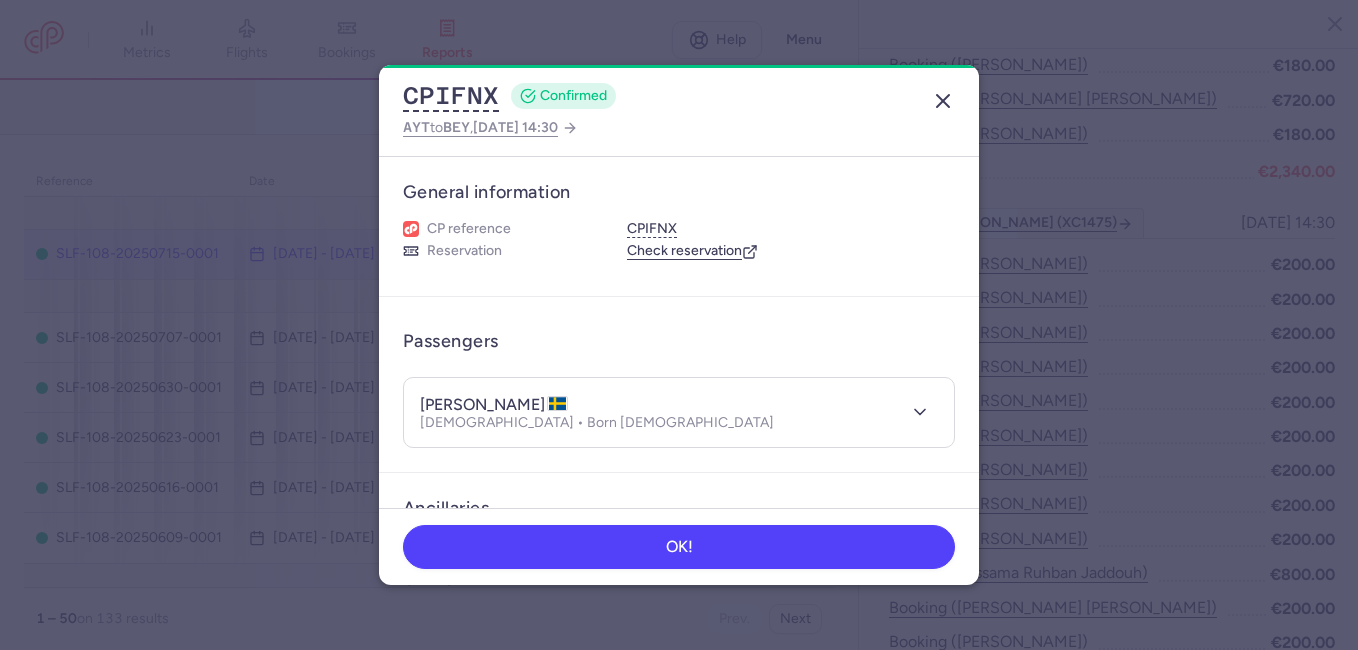 click 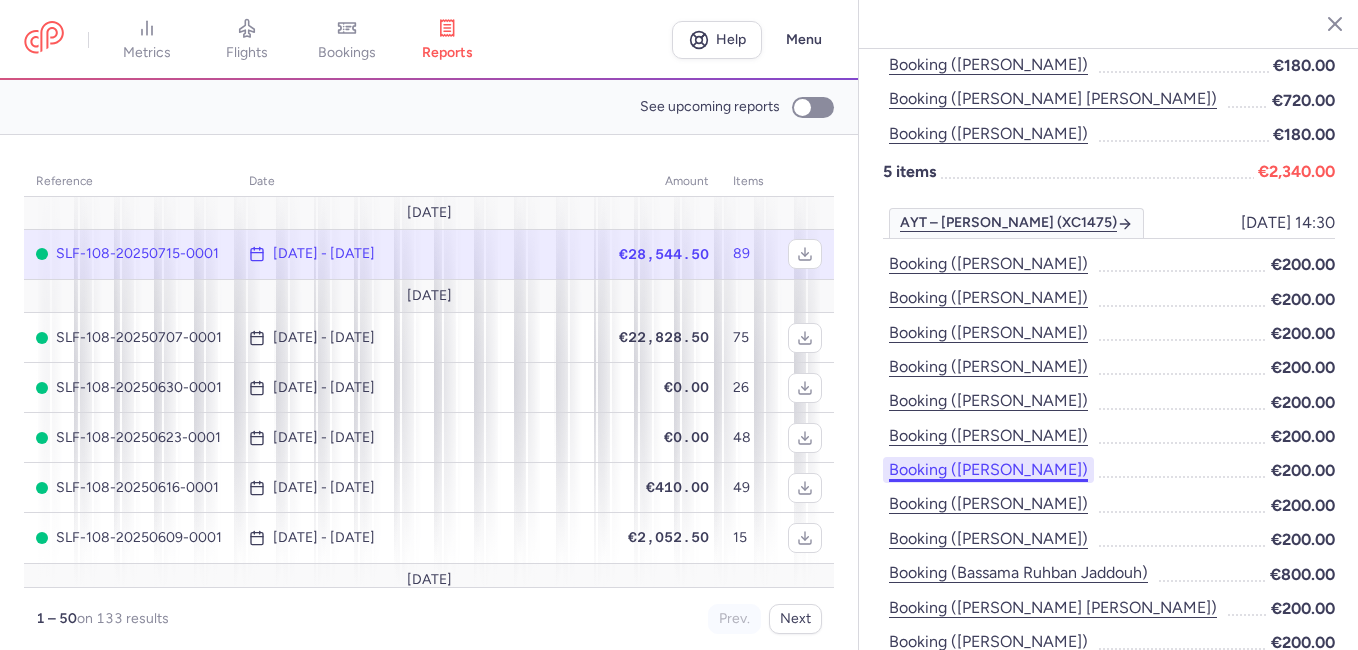 click on "Booking ([PERSON_NAME])" at bounding box center (988, 470) 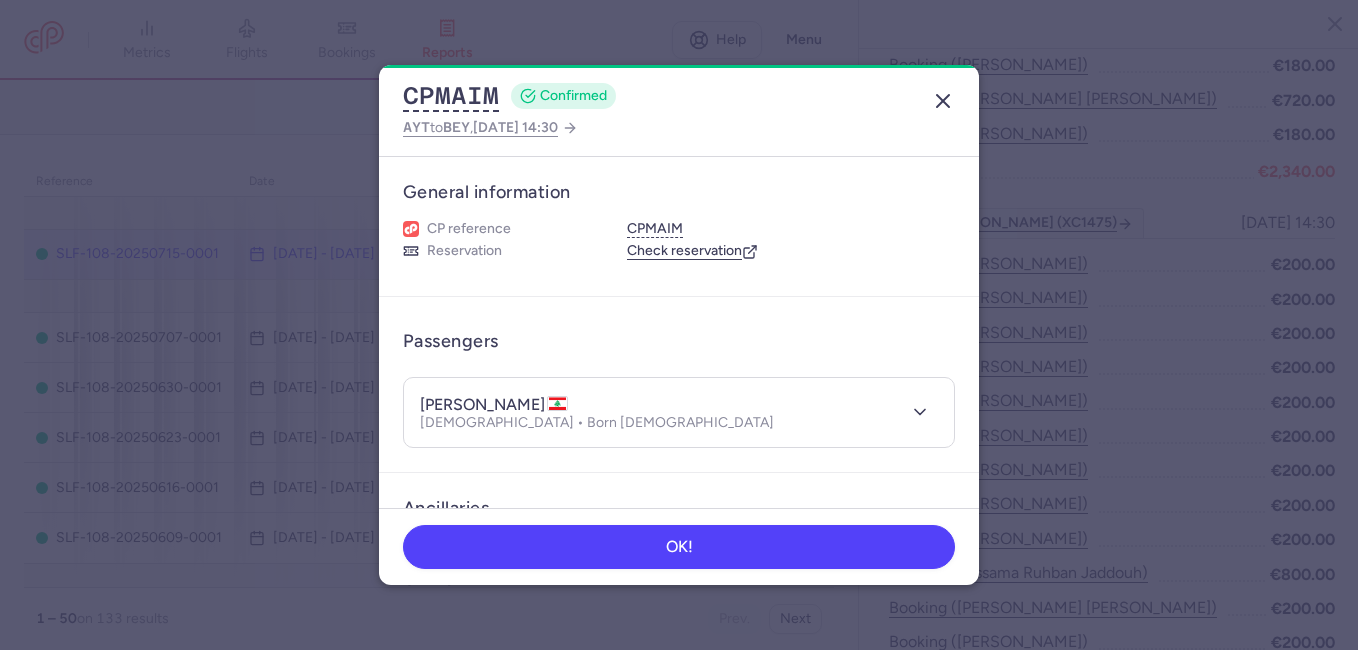 click 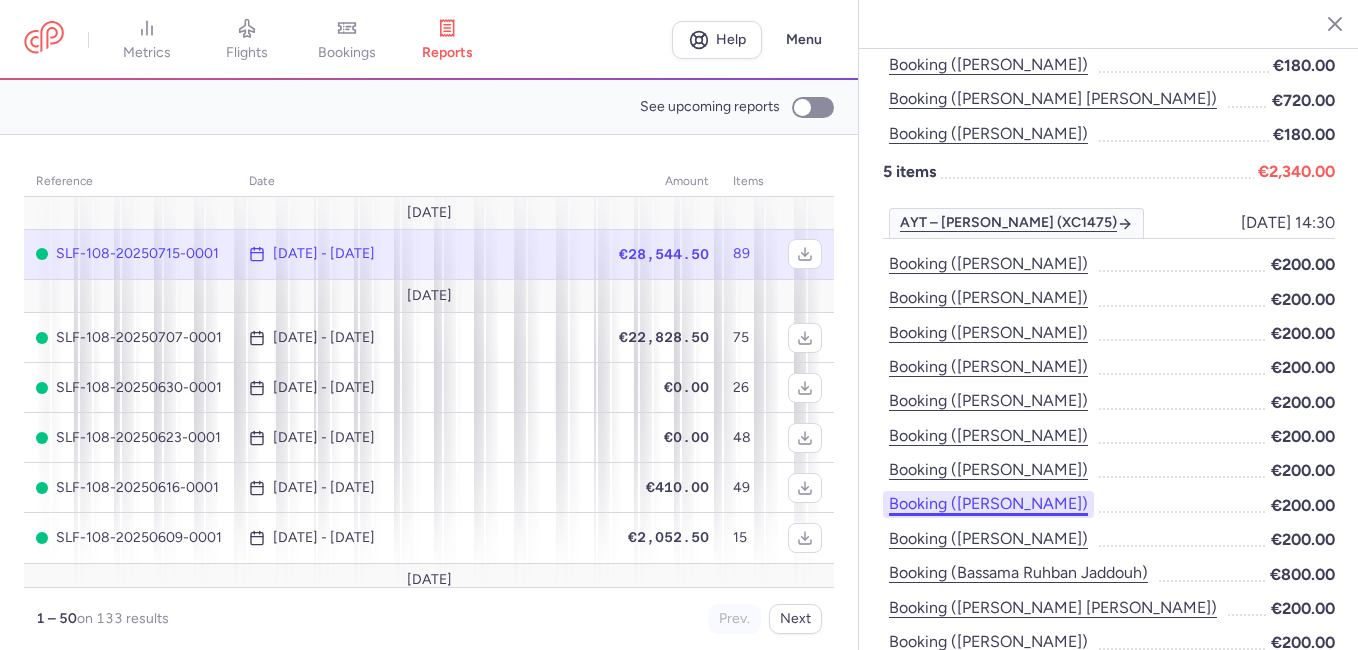 click on "Booking ([PERSON_NAME])" at bounding box center [988, 504] 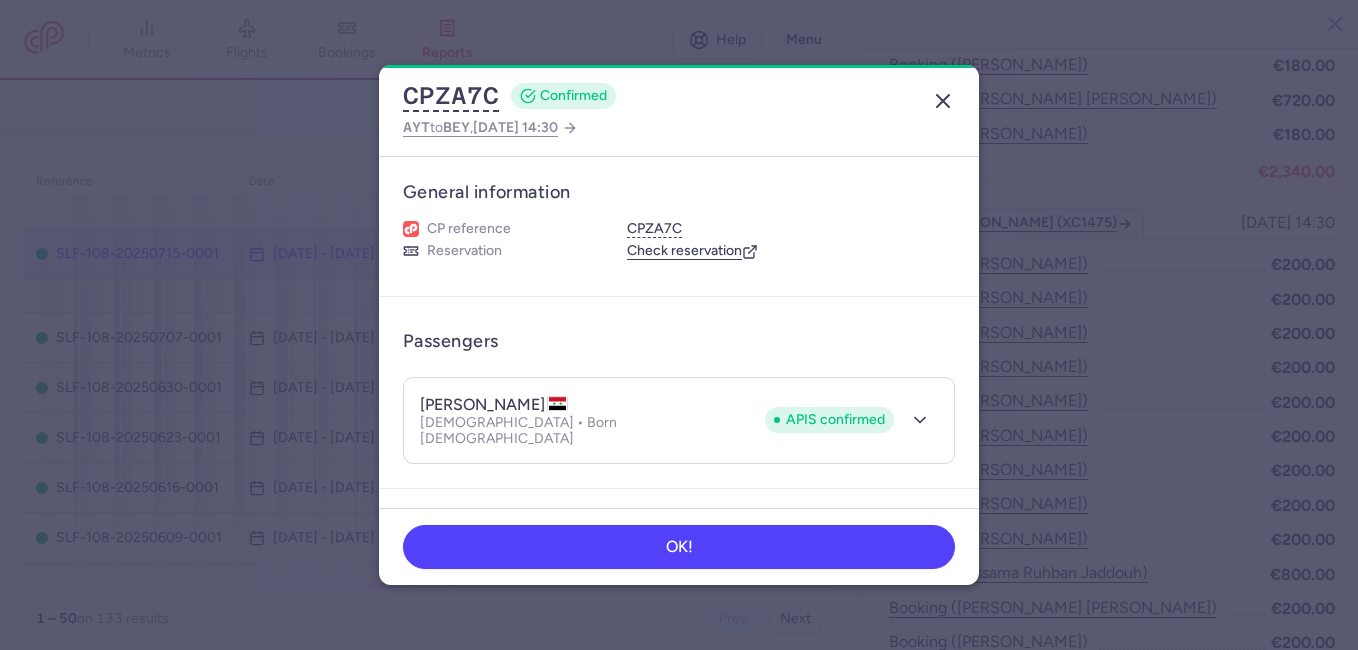 click 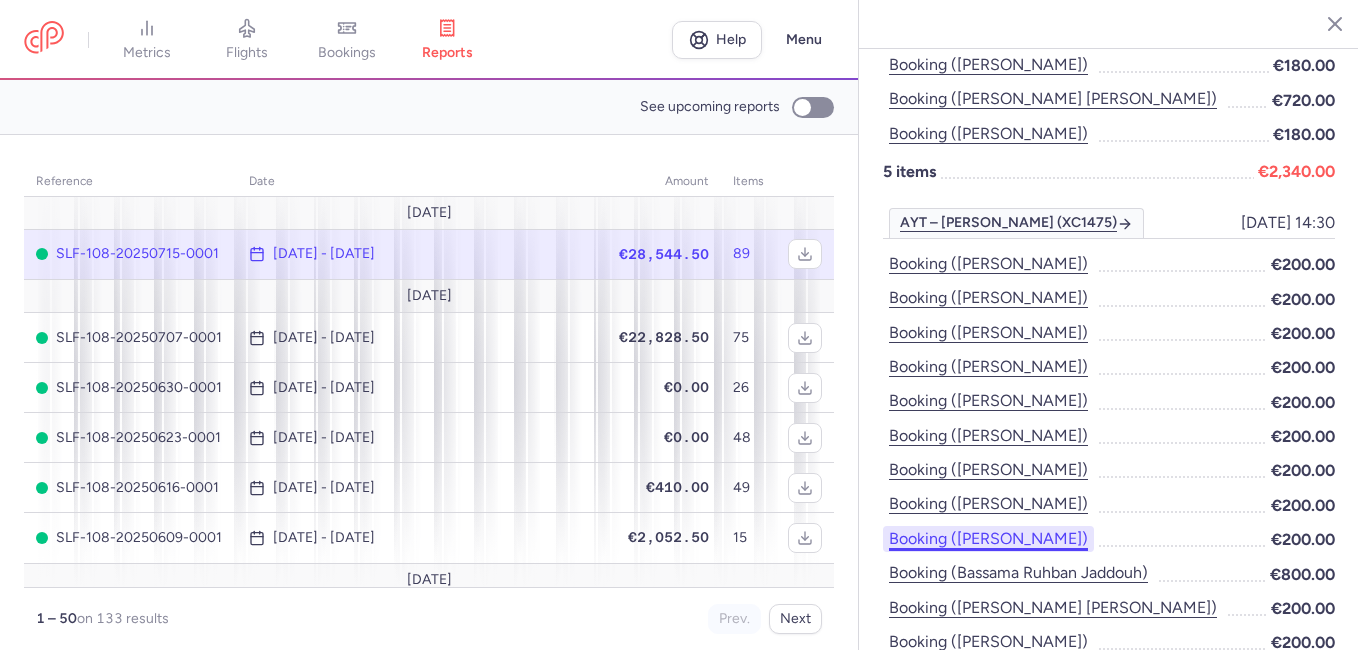 click on "Booking ([PERSON_NAME])" at bounding box center (988, 539) 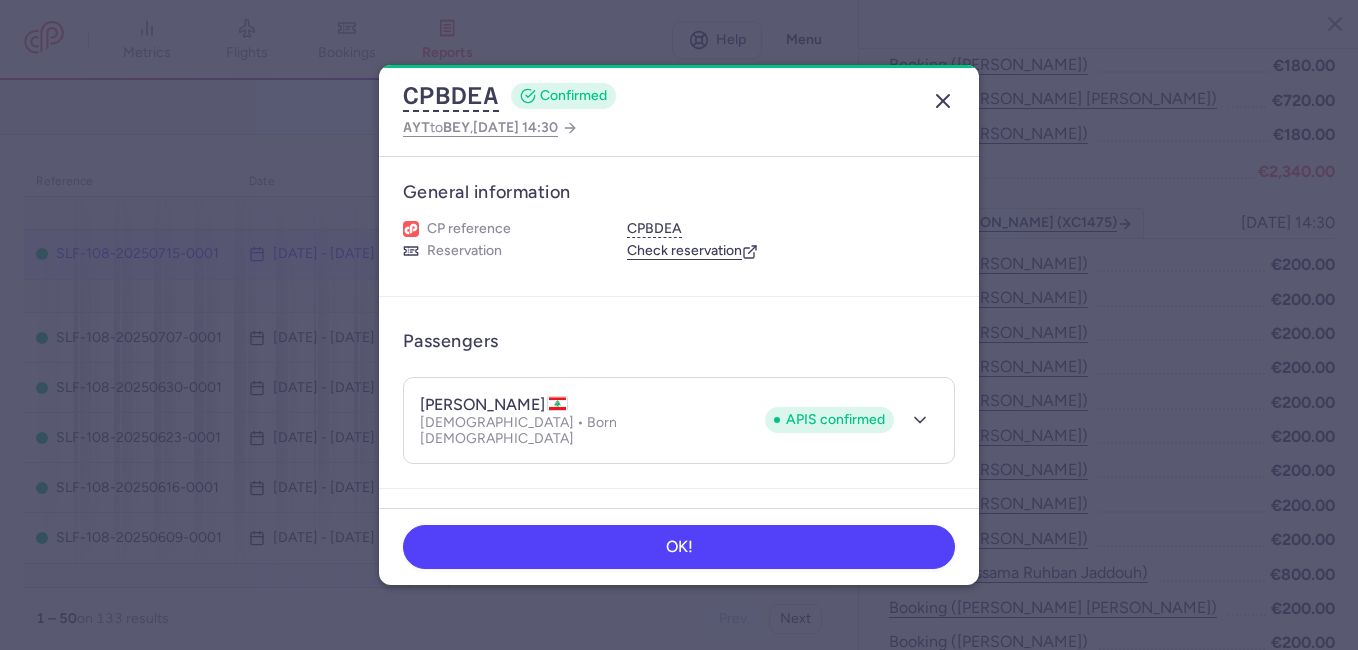 click 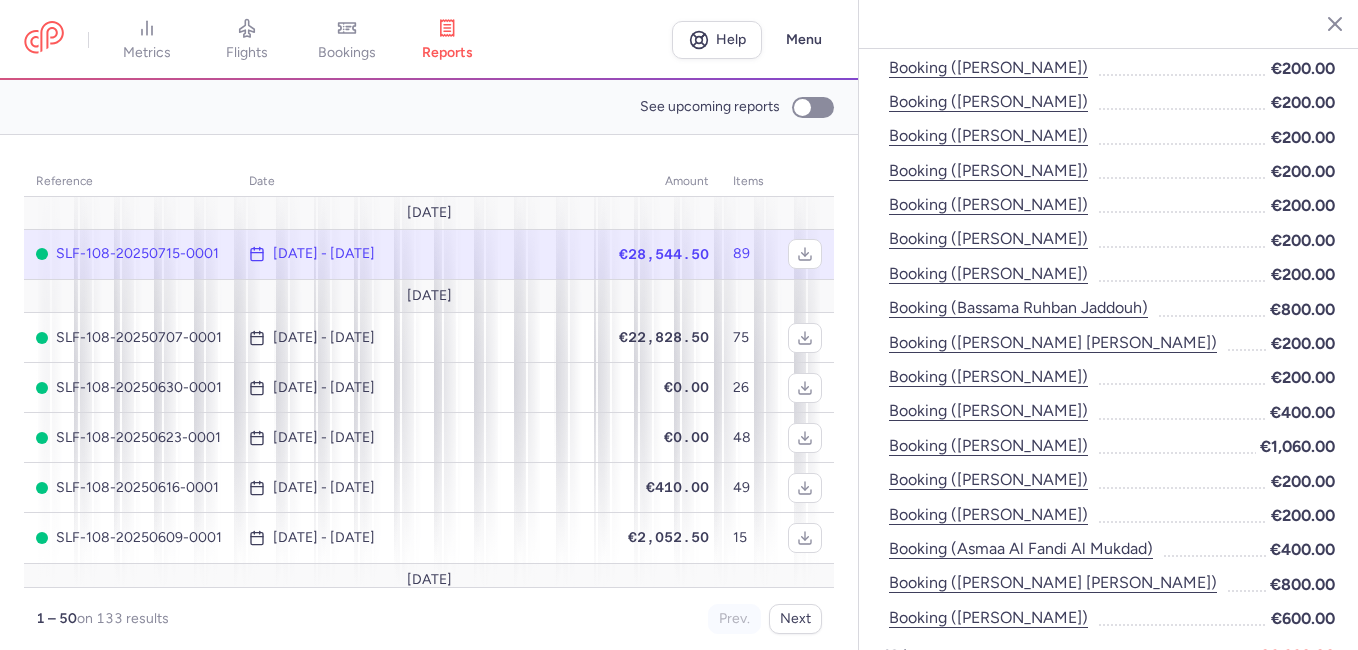 scroll, scrollTop: 1800, scrollLeft: 0, axis: vertical 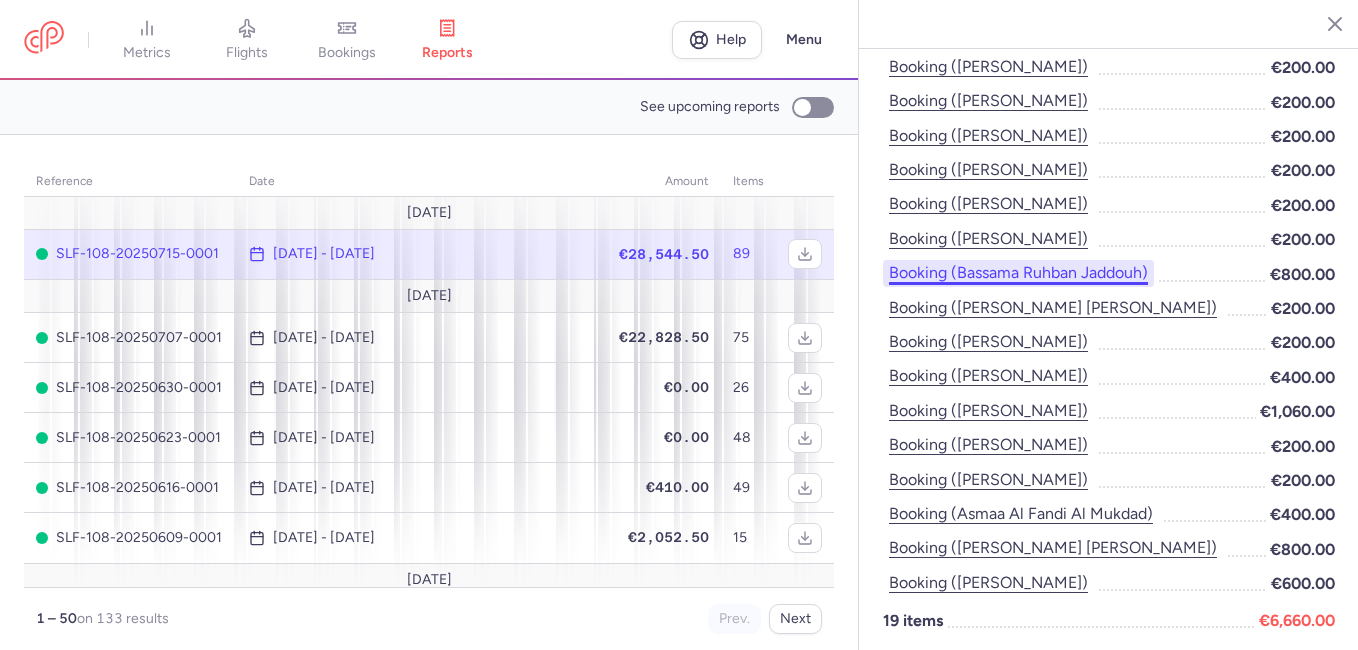 click on "Booking (bassama ruhban jaddouh)" at bounding box center (1018, 273) 